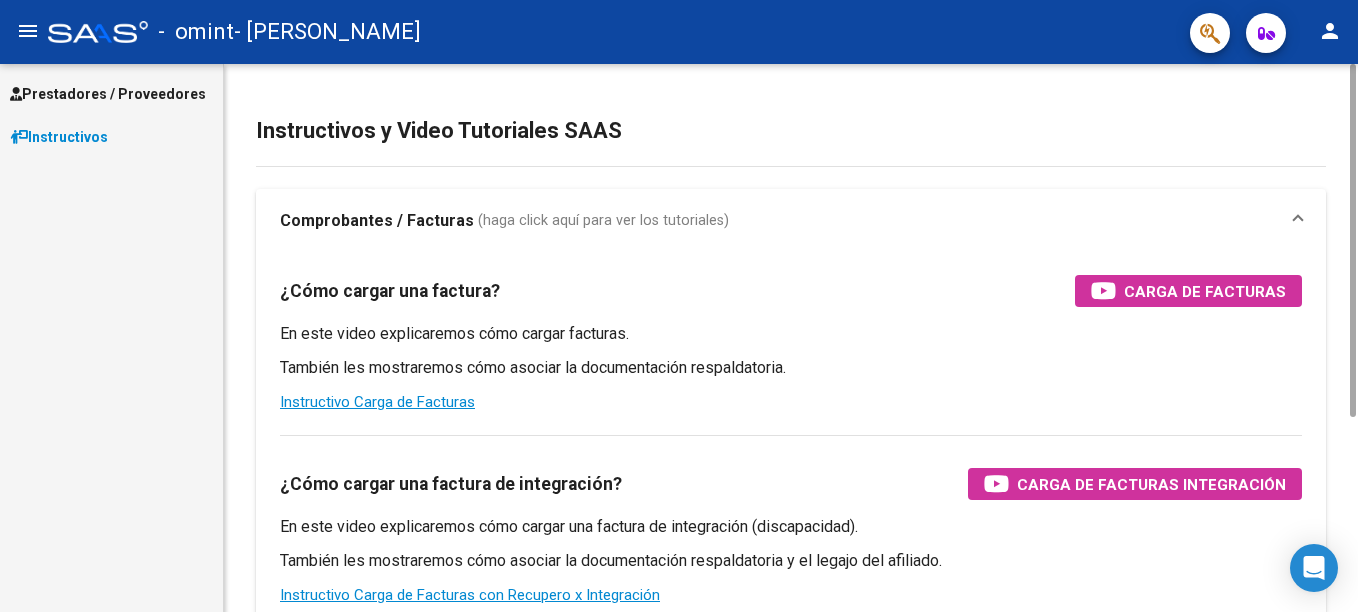 scroll, scrollTop: 0, scrollLeft: 0, axis: both 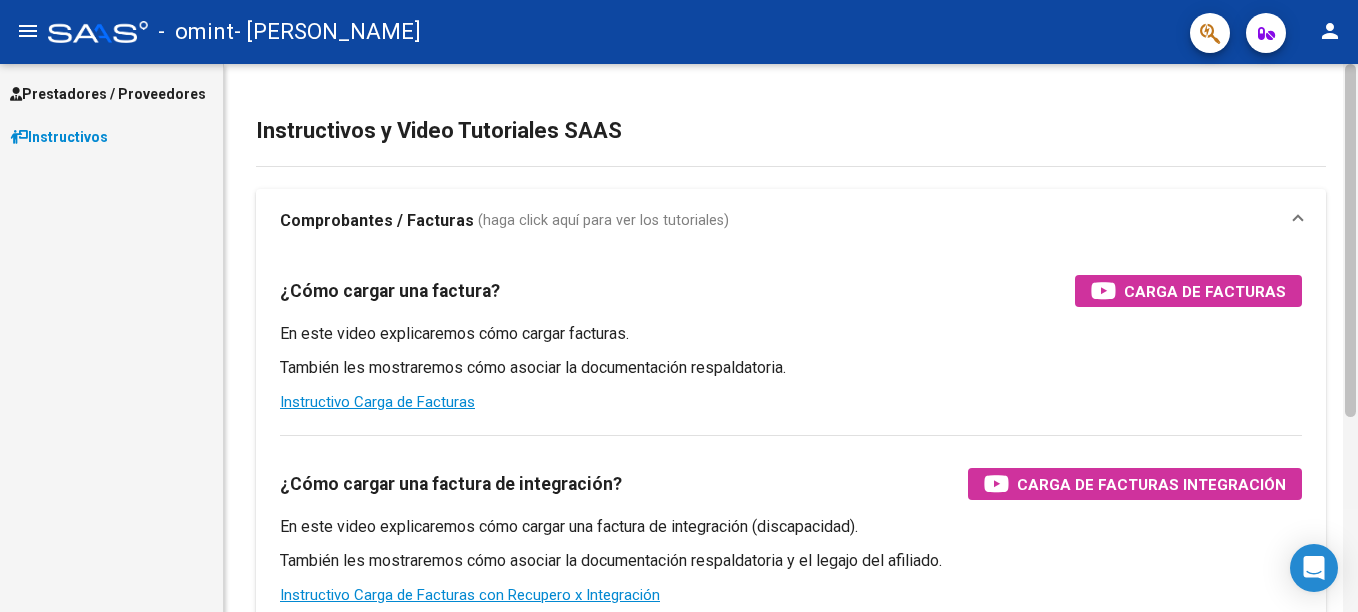 click 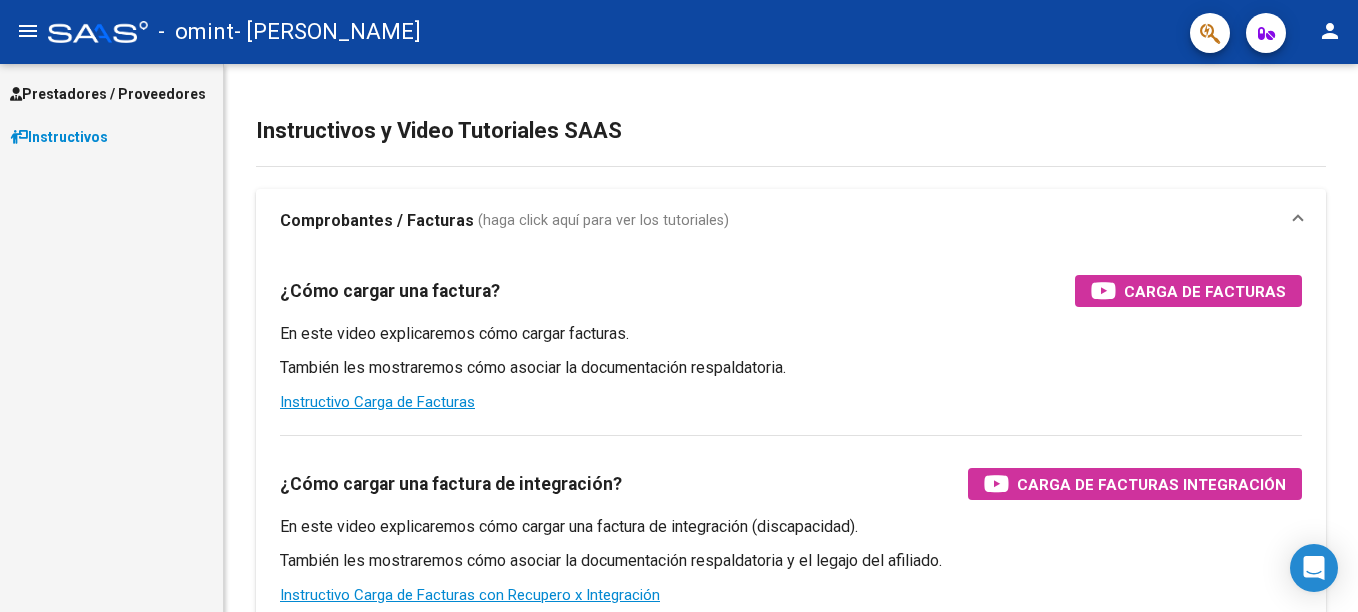 click on "Prestadores / Proveedores" at bounding box center (108, 94) 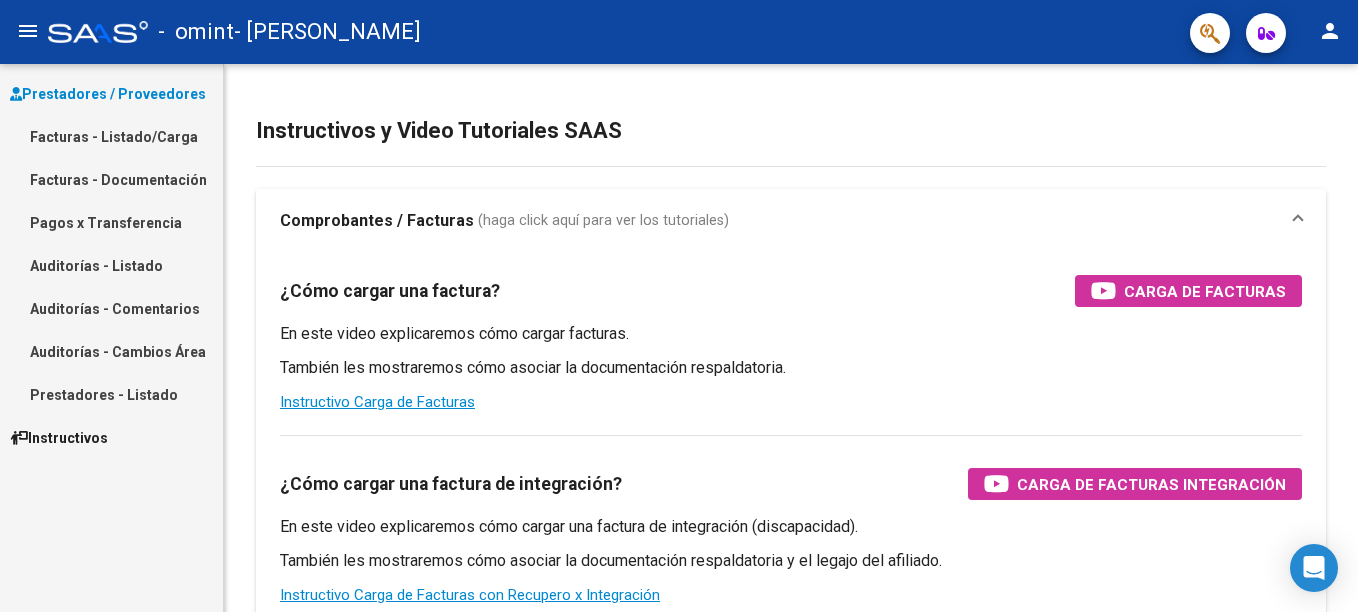 click on "Facturas - Listado/Carga" at bounding box center [111, 136] 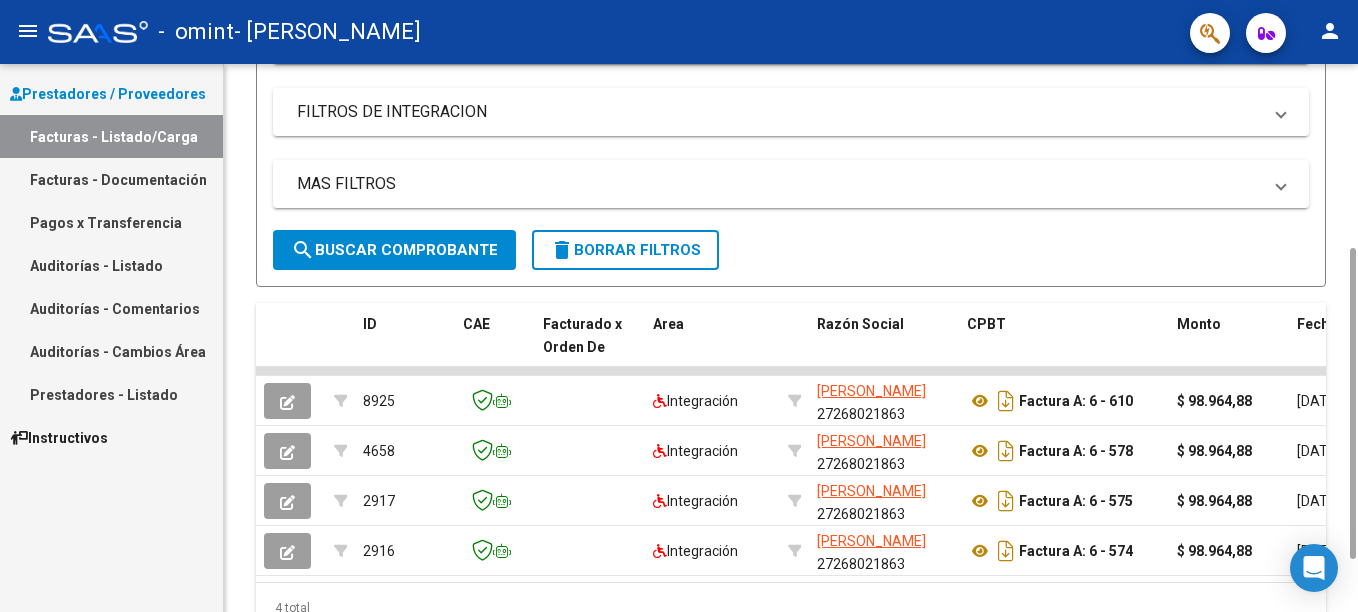 scroll, scrollTop: 324, scrollLeft: 0, axis: vertical 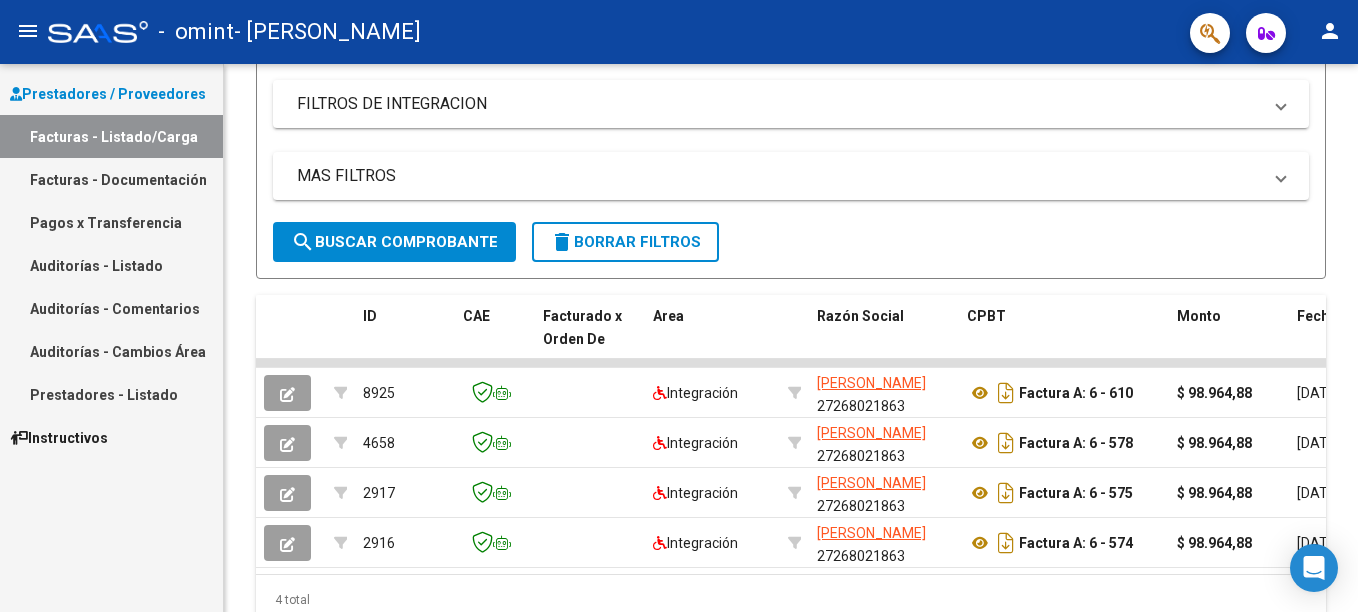 drag, startPoint x: 1353, startPoint y: 214, endPoint x: 1361, endPoint y: 423, distance: 209.15306 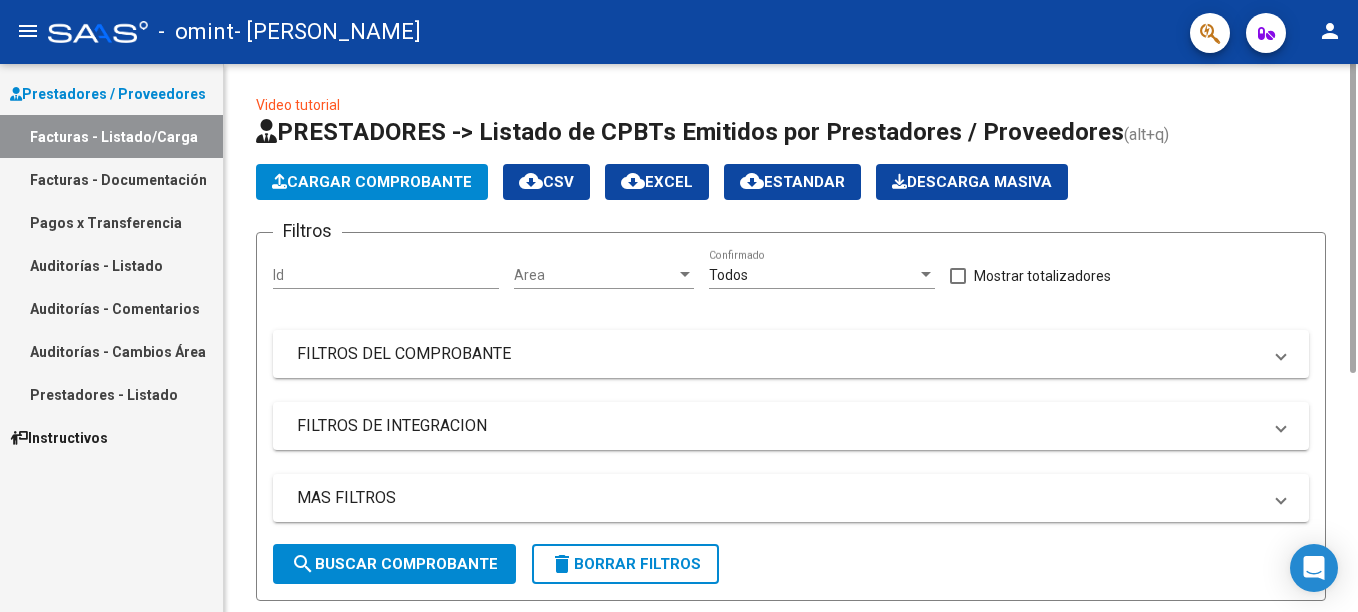 scroll, scrollTop: 0, scrollLeft: 0, axis: both 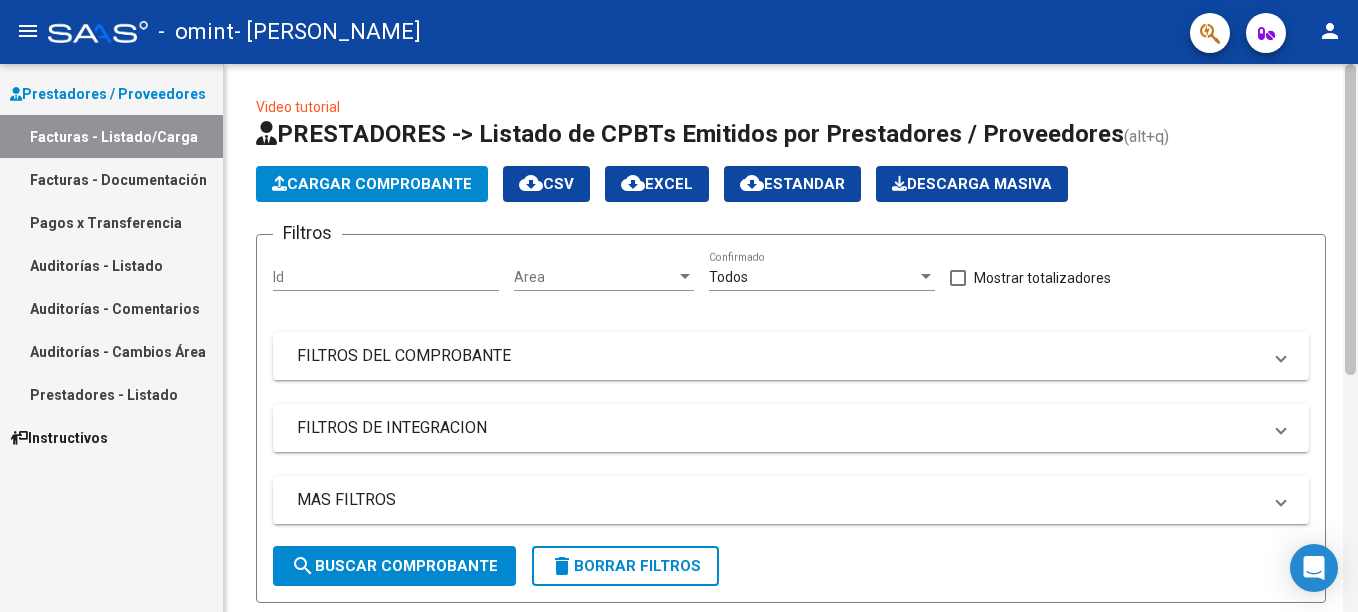 drag, startPoint x: 1350, startPoint y: 509, endPoint x: 1357, endPoint y: 297, distance: 212.11554 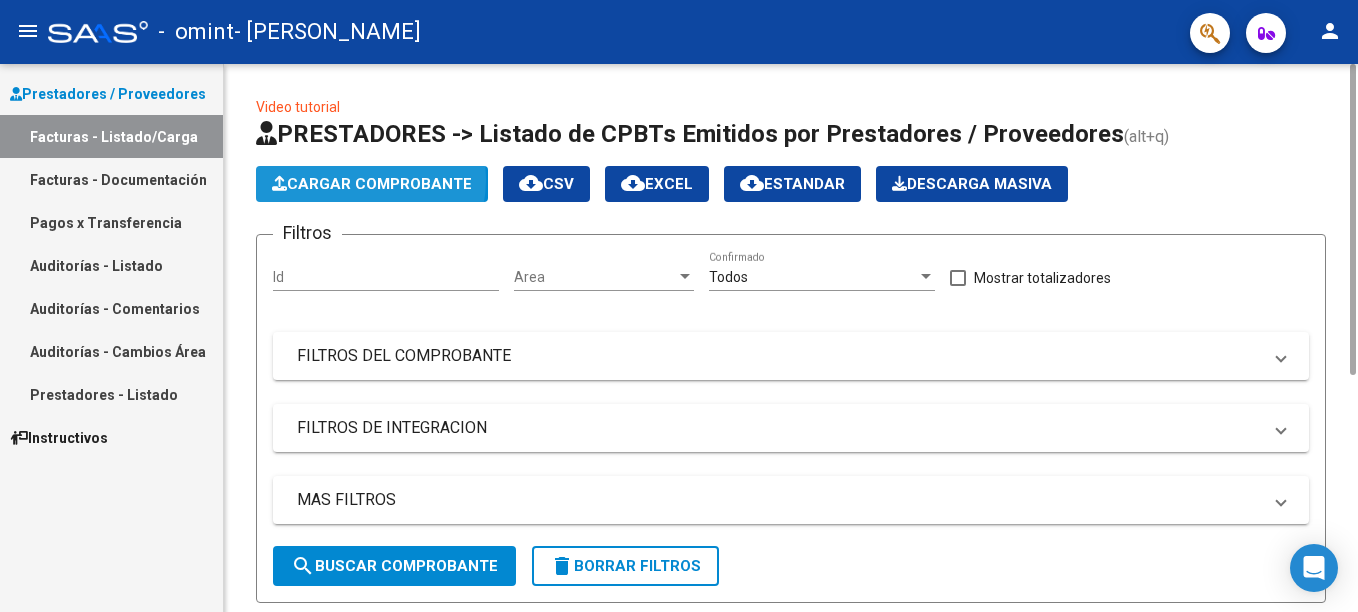 click on "Cargar Comprobante" 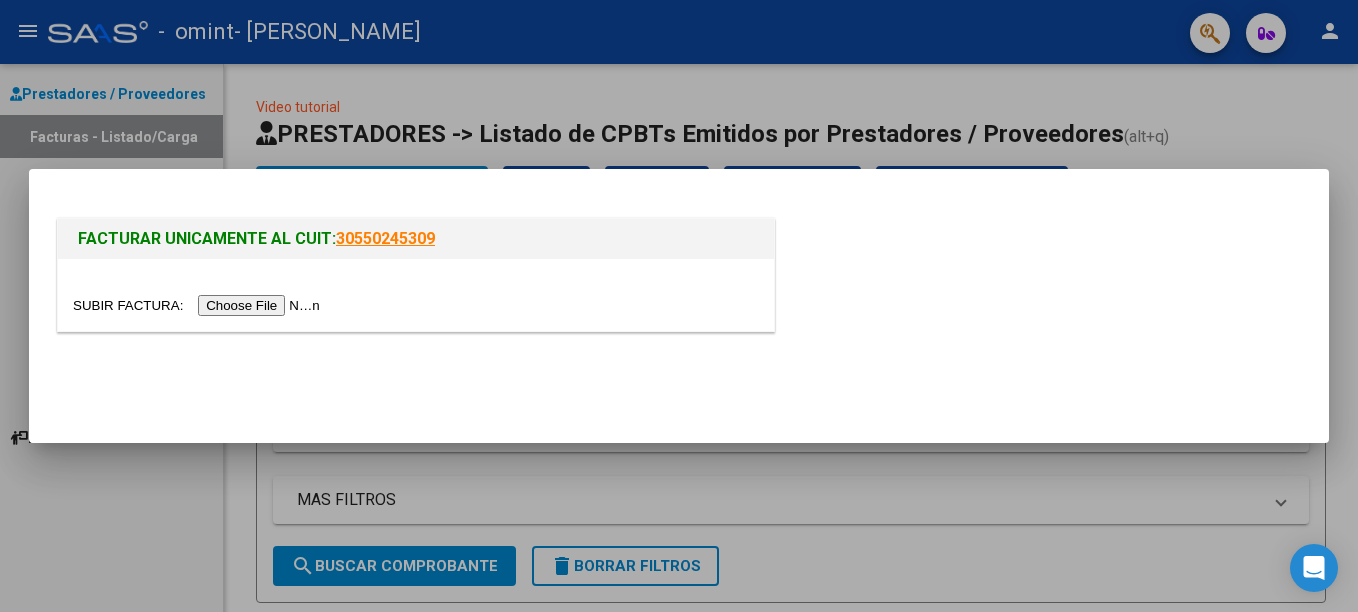 click at bounding box center (679, 306) 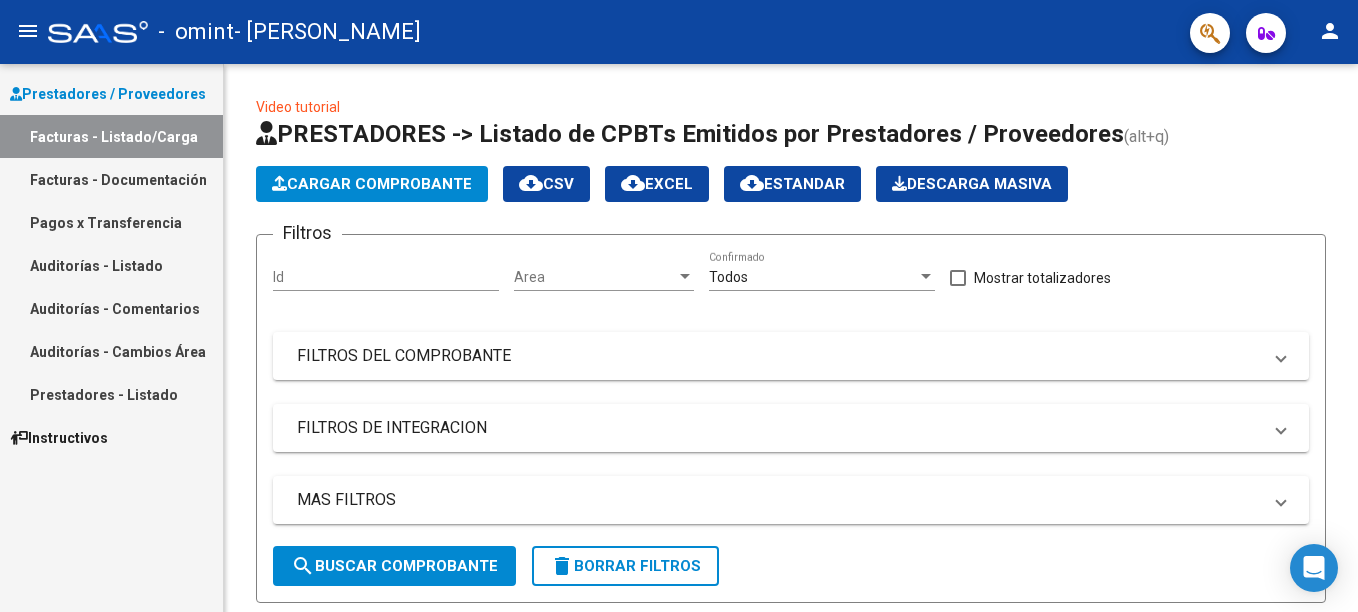 click on "Instructivos" at bounding box center (59, 438) 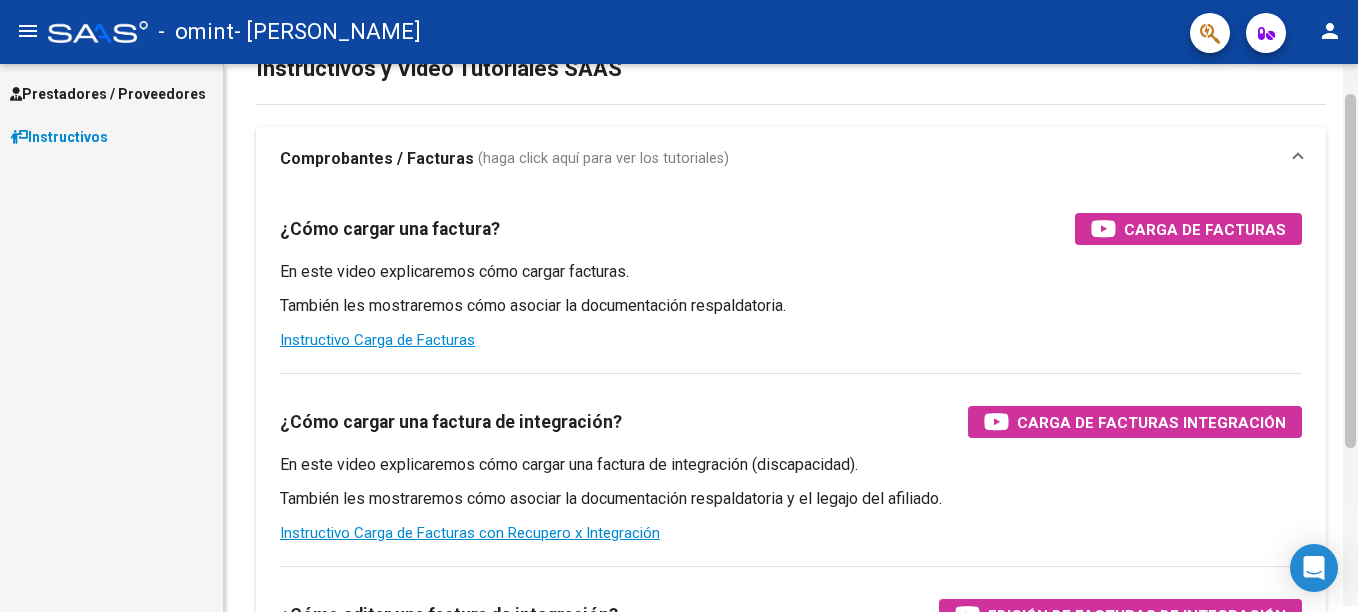 scroll, scrollTop: 74, scrollLeft: 0, axis: vertical 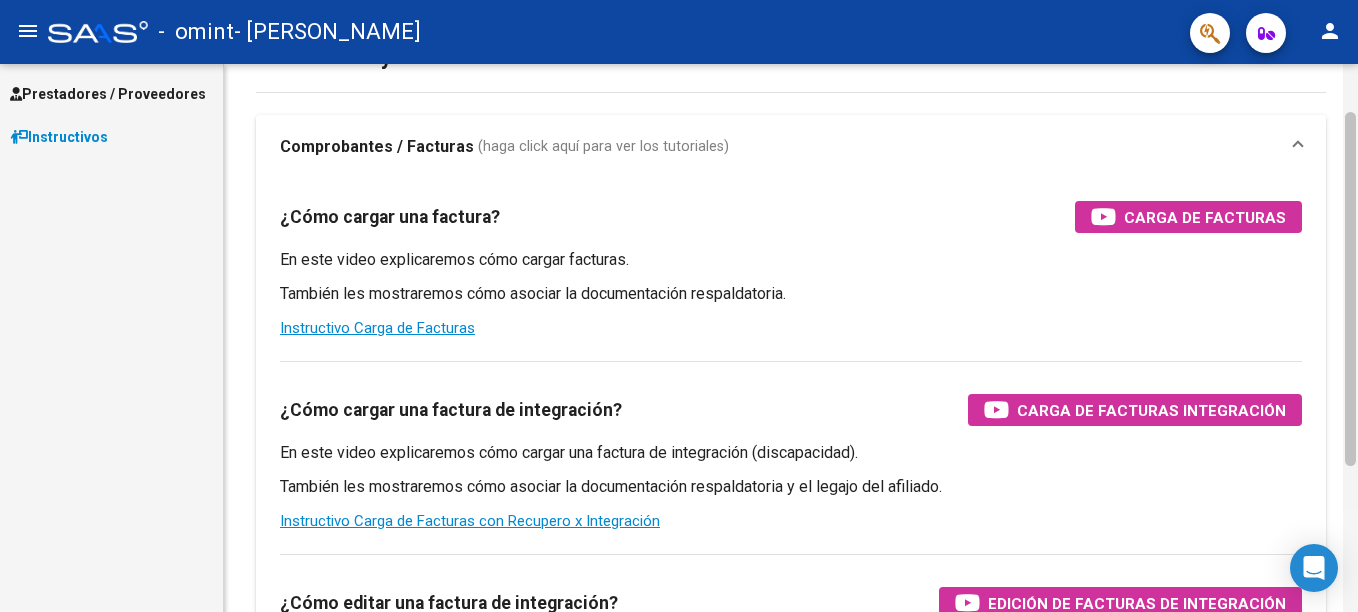 drag, startPoint x: 1352, startPoint y: 166, endPoint x: 1349, endPoint y: 208, distance: 42.107006 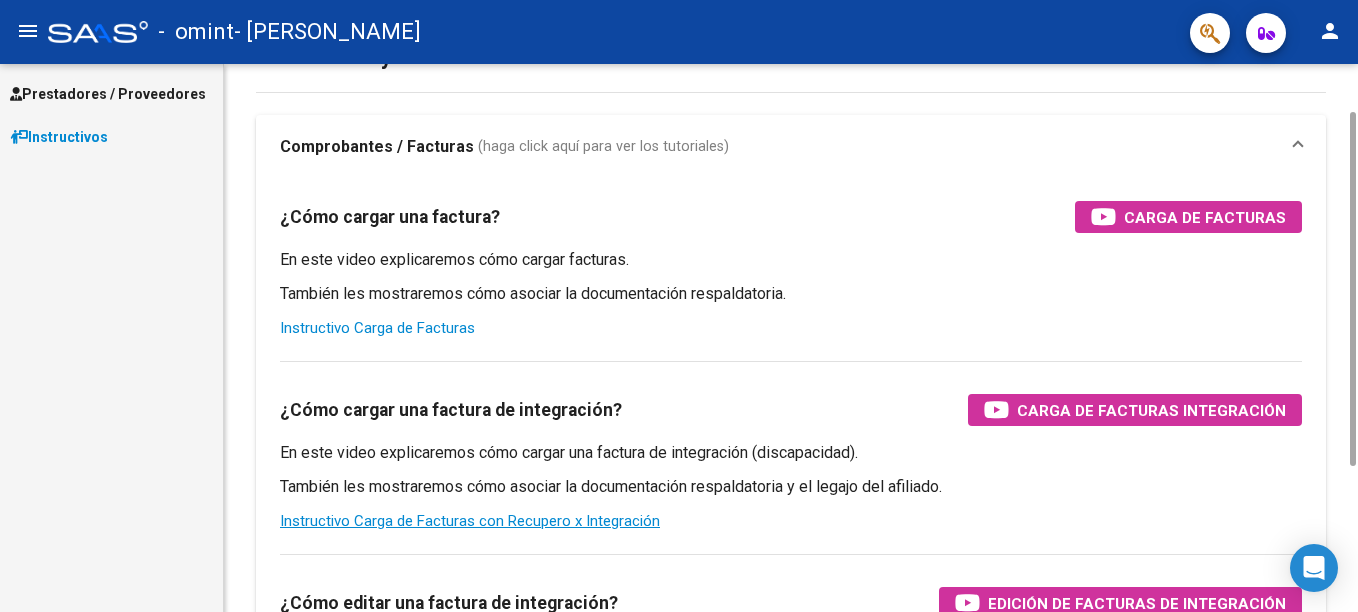 click on "Instructivo Carga de Facturas" at bounding box center [377, 328] 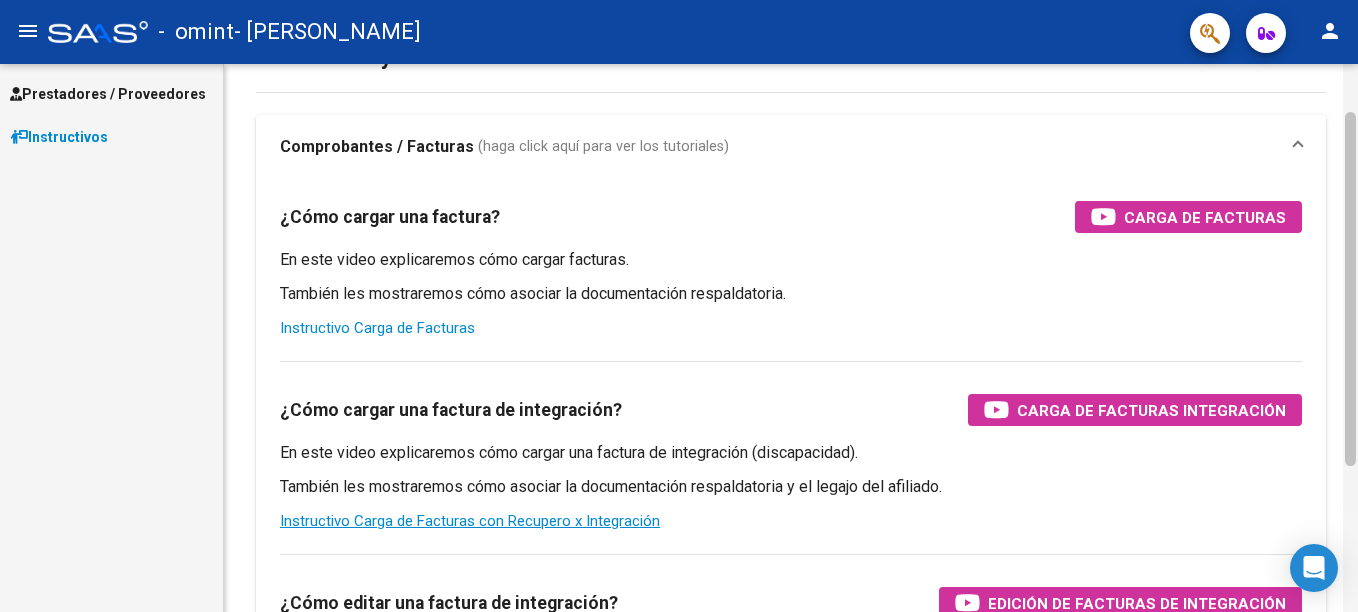 scroll, scrollTop: 0, scrollLeft: 0, axis: both 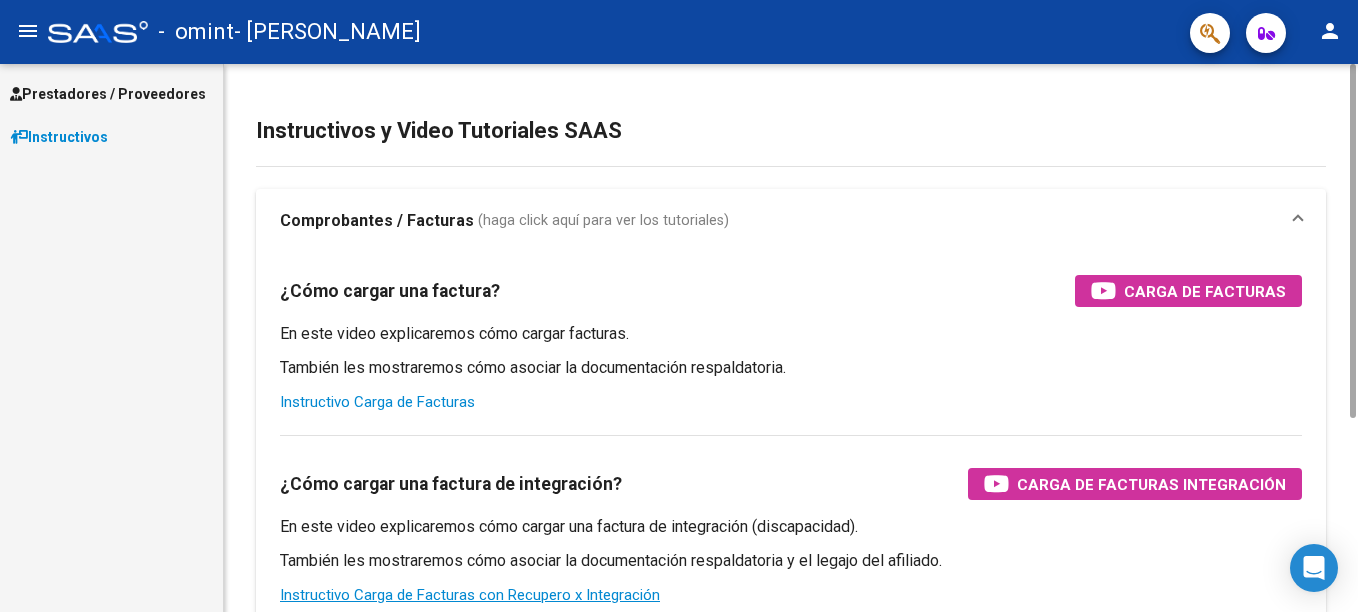drag, startPoint x: 1351, startPoint y: 297, endPoint x: 1255, endPoint y: 163, distance: 164.83931 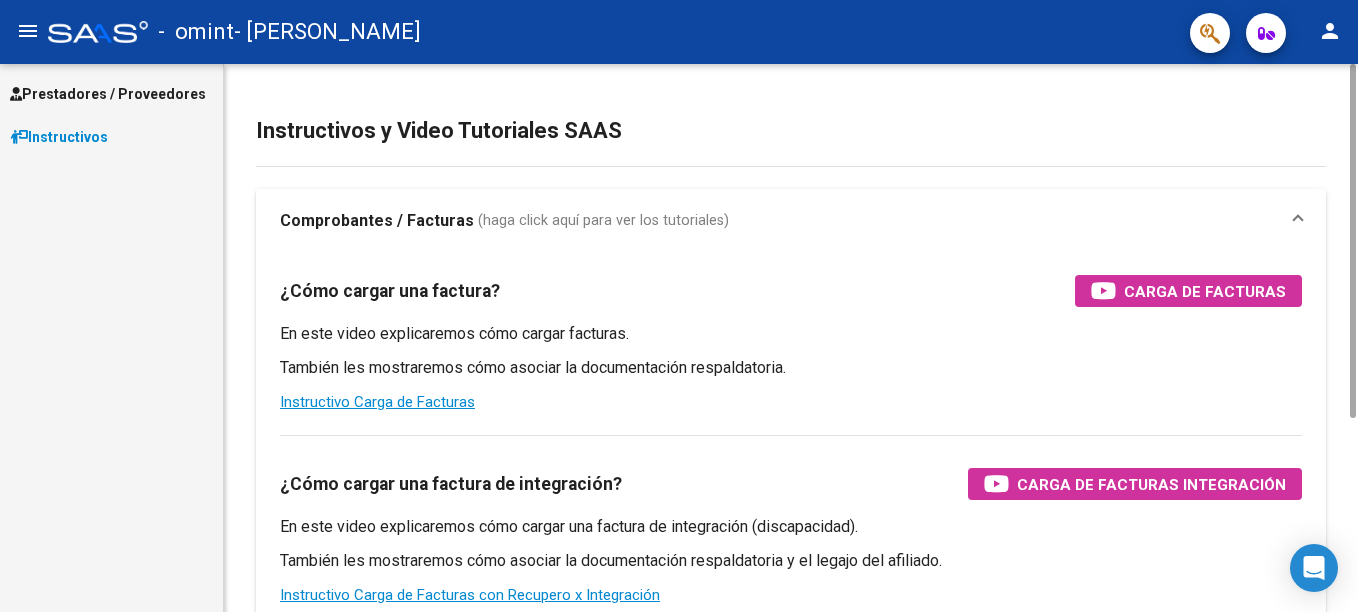 click on "Prestadores / Proveedores" at bounding box center [108, 94] 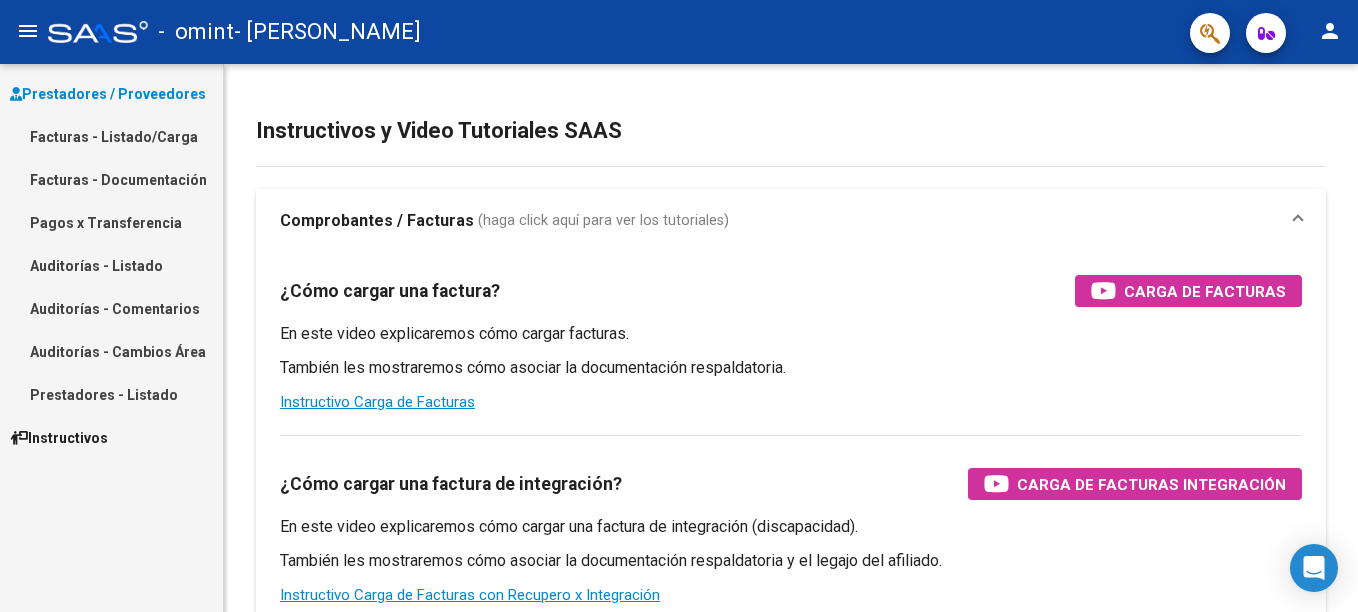 click on "Facturas - Listado/Carga" at bounding box center (111, 136) 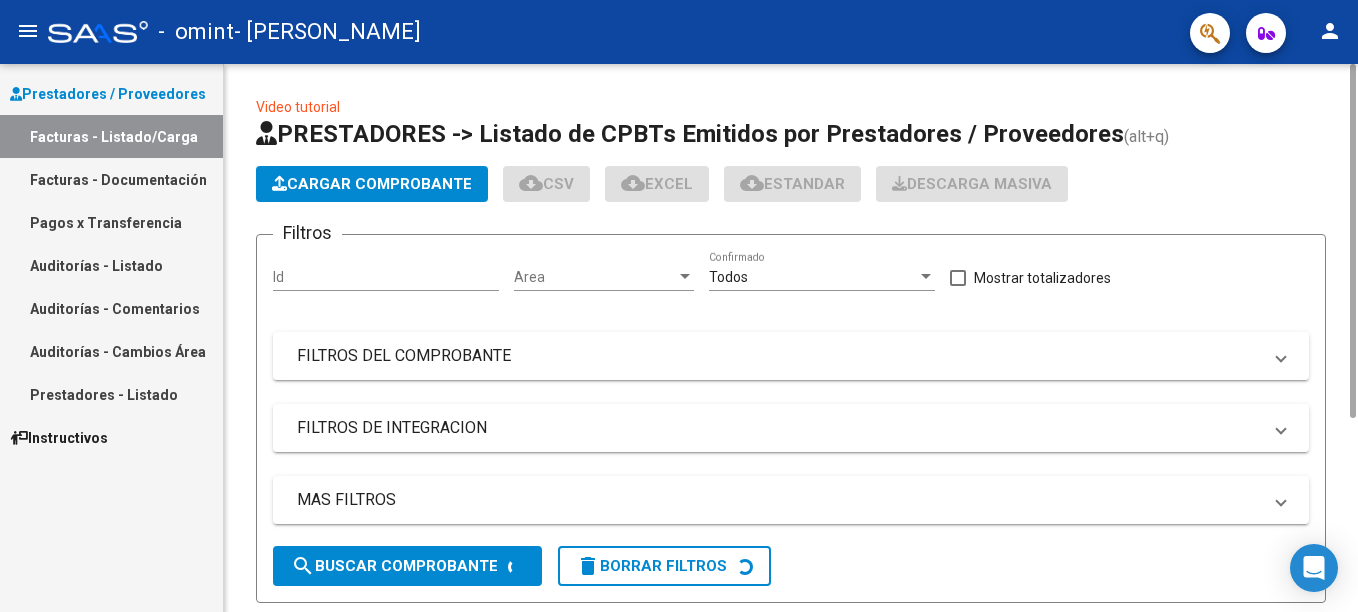 click on "Cargar Comprobante" 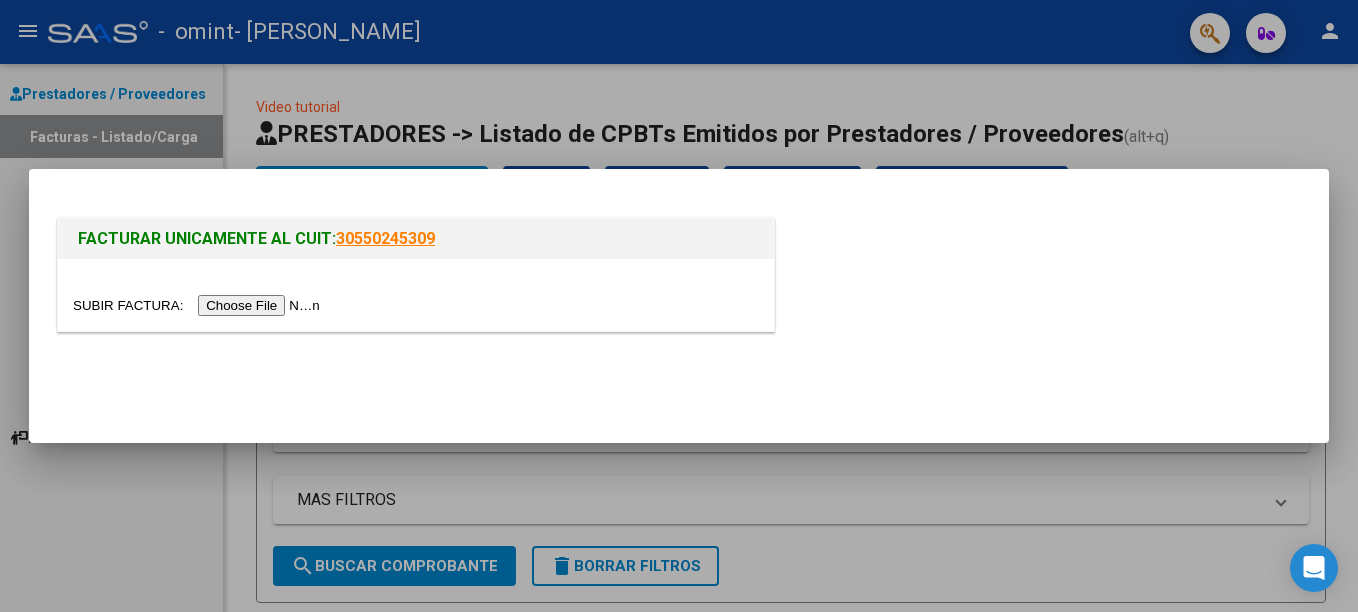 click at bounding box center [199, 305] 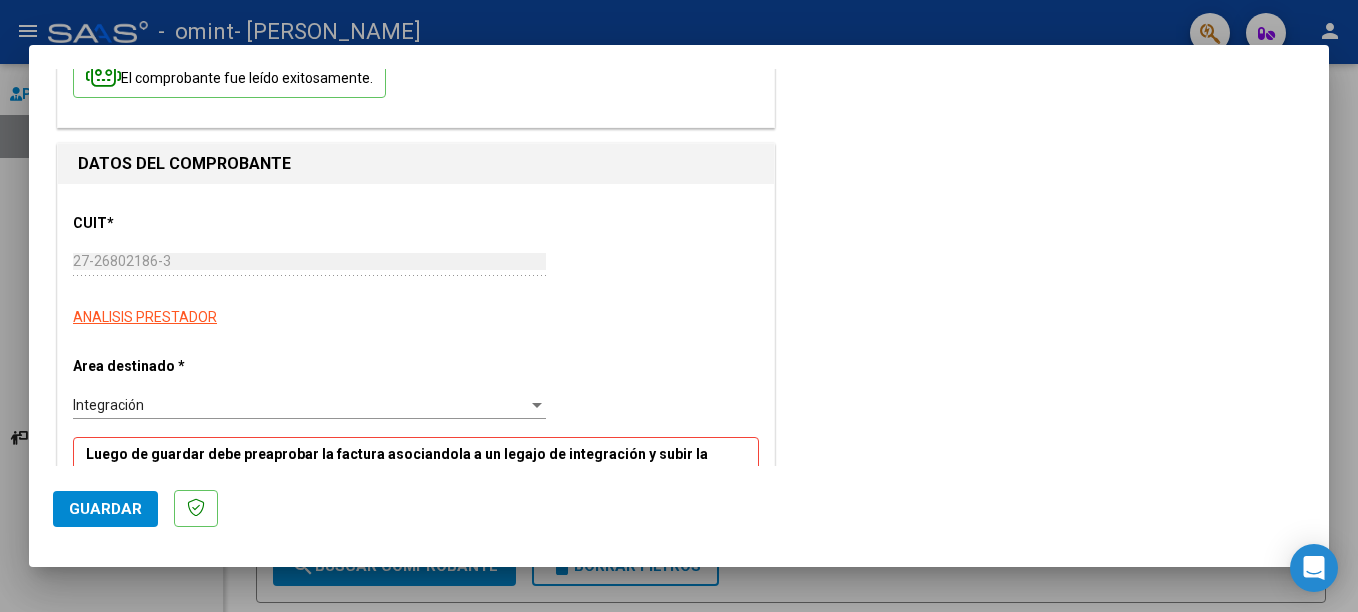 scroll, scrollTop: 111, scrollLeft: 0, axis: vertical 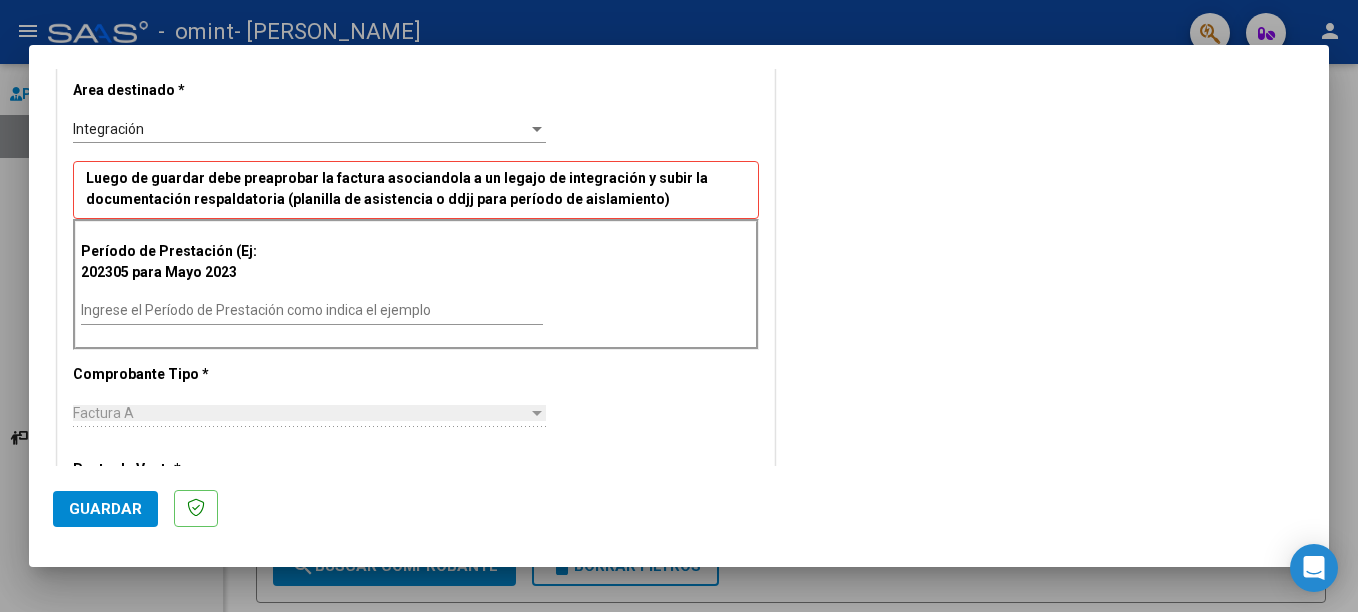 click at bounding box center (537, 129) 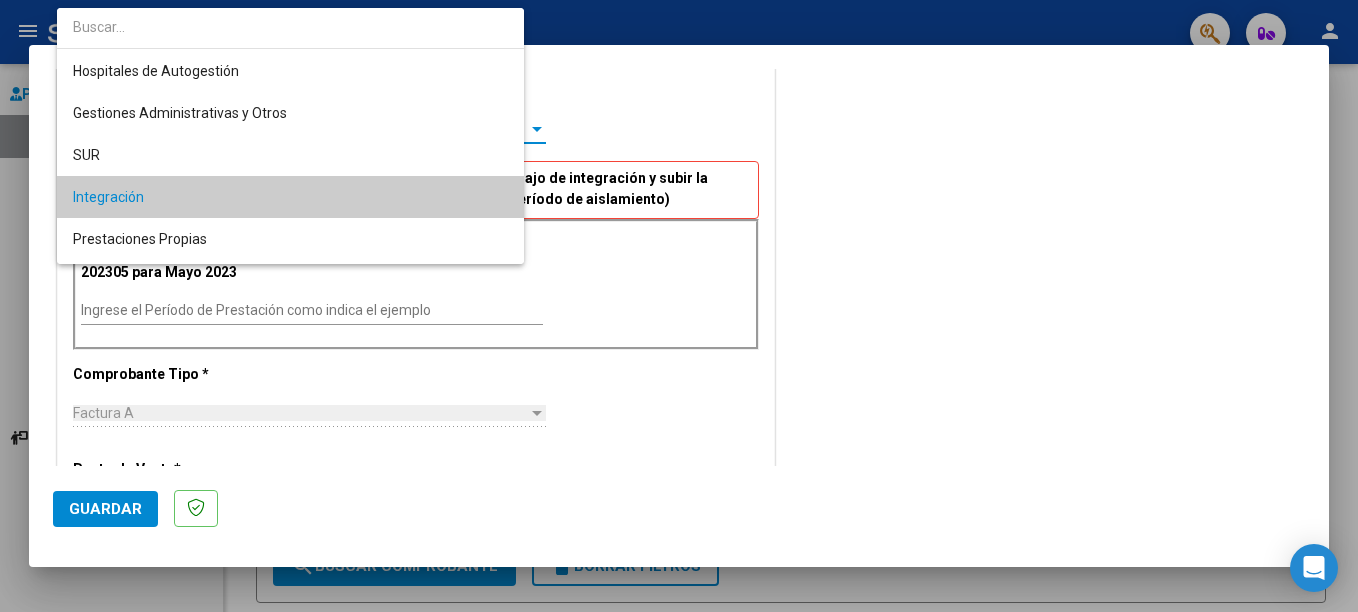 scroll, scrollTop: 68, scrollLeft: 0, axis: vertical 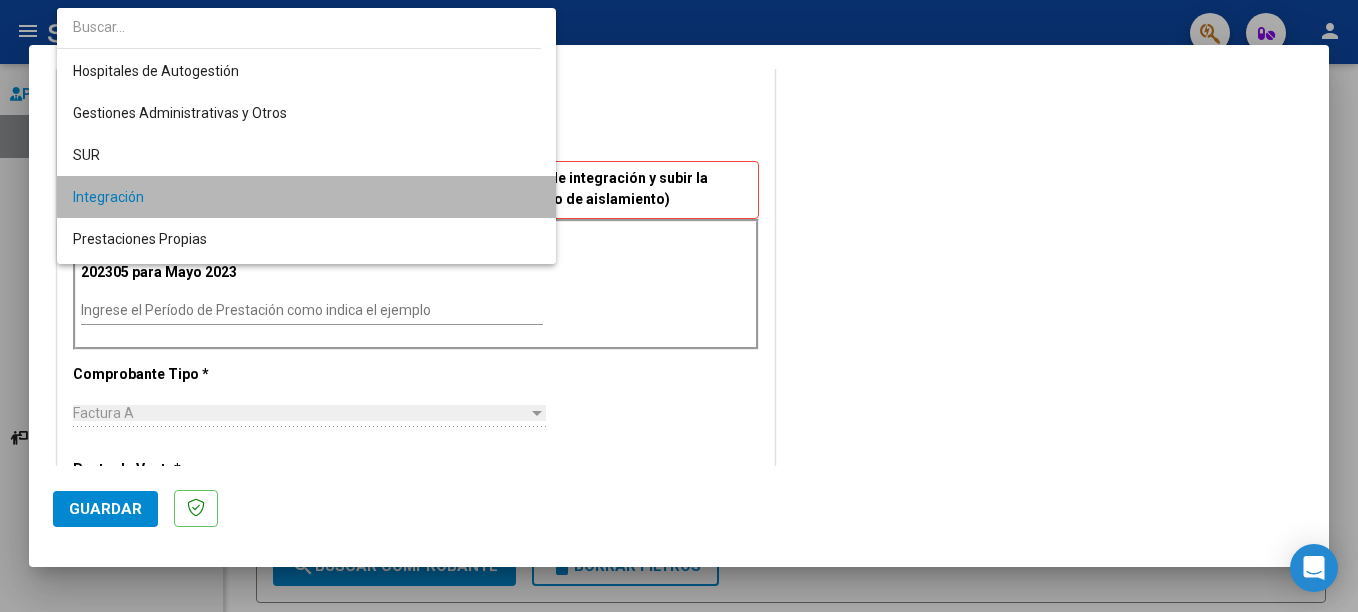 click on "Integración" at bounding box center (306, 197) 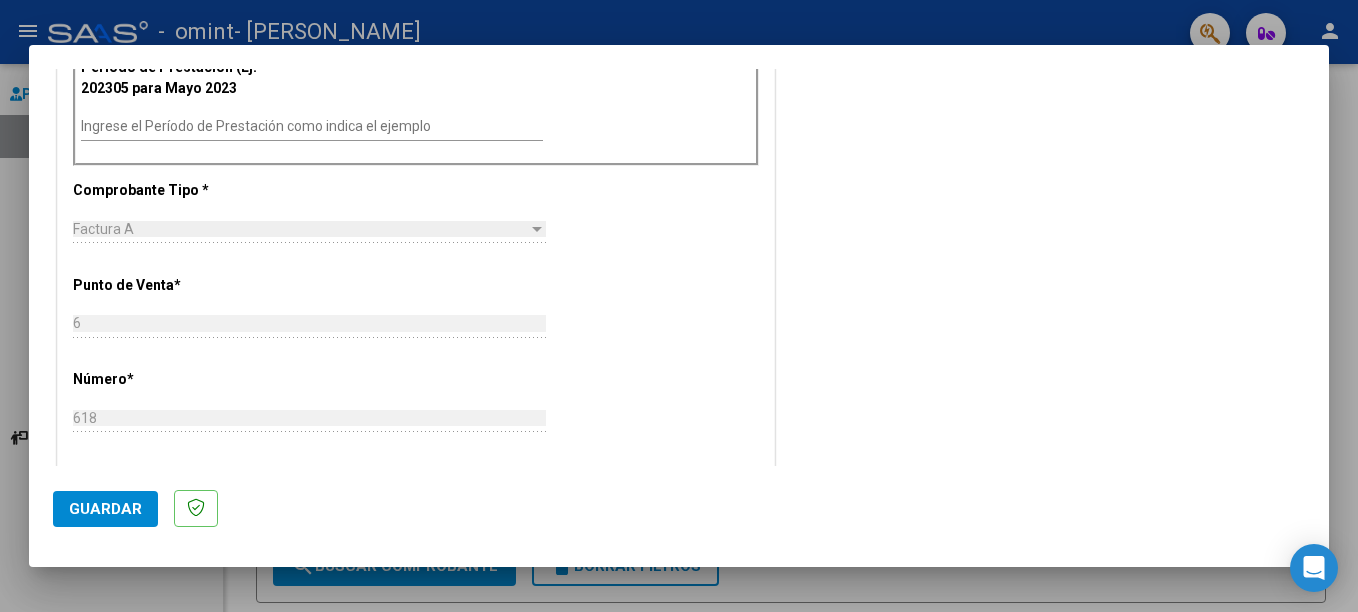 scroll, scrollTop: 594, scrollLeft: 0, axis: vertical 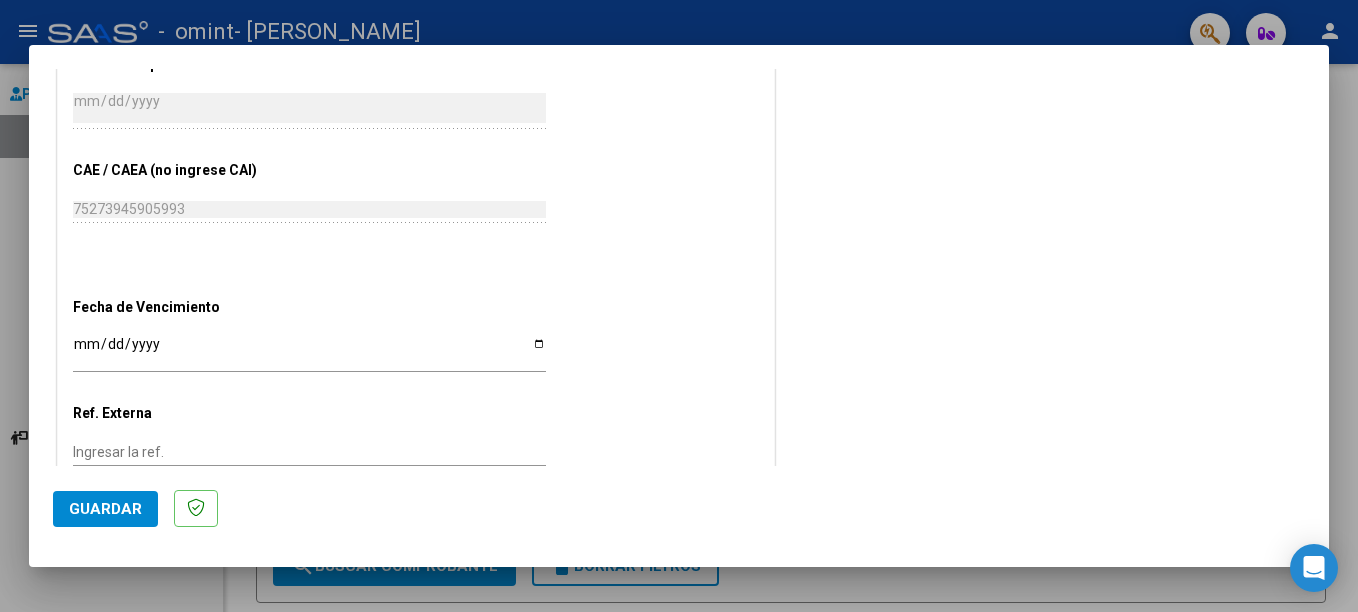 click on "Ingresar la fecha" 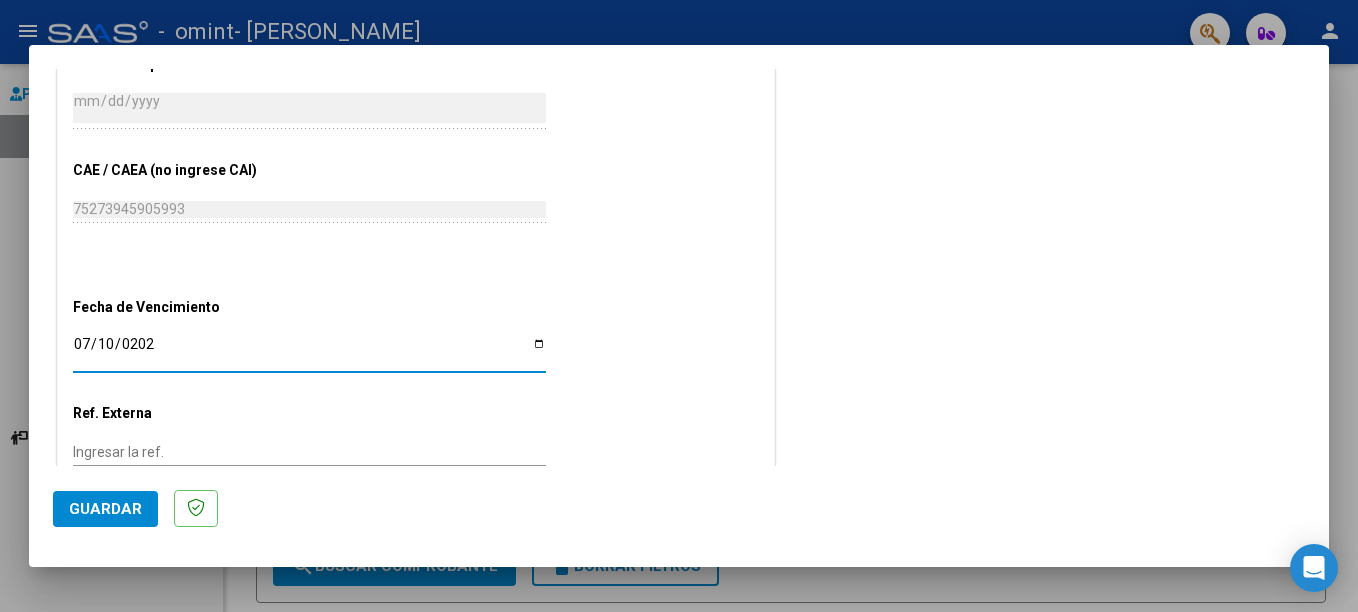 type on "[DATE]" 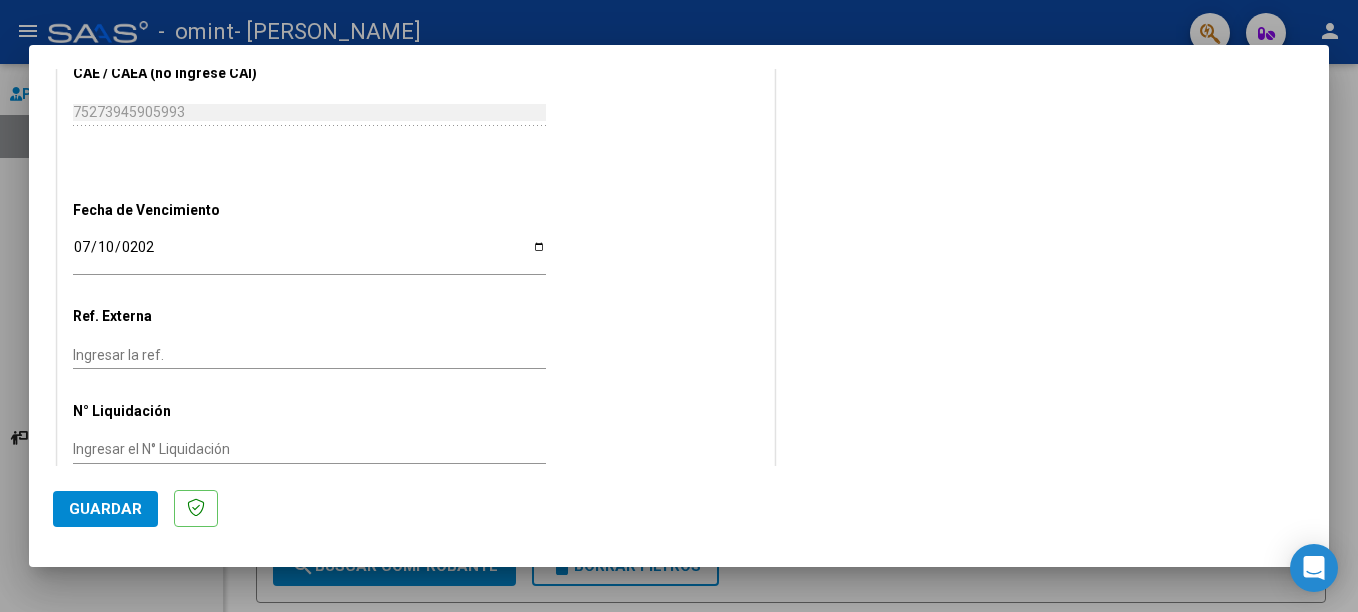 scroll, scrollTop: 1224, scrollLeft: 0, axis: vertical 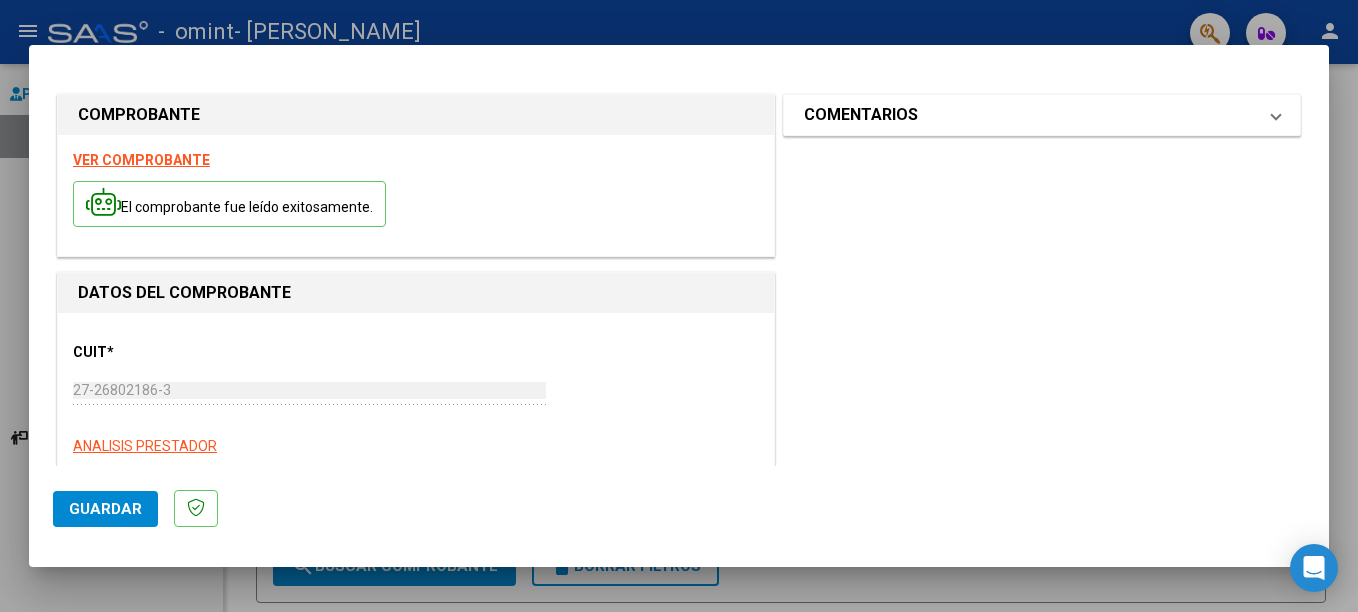 click at bounding box center [1276, 115] 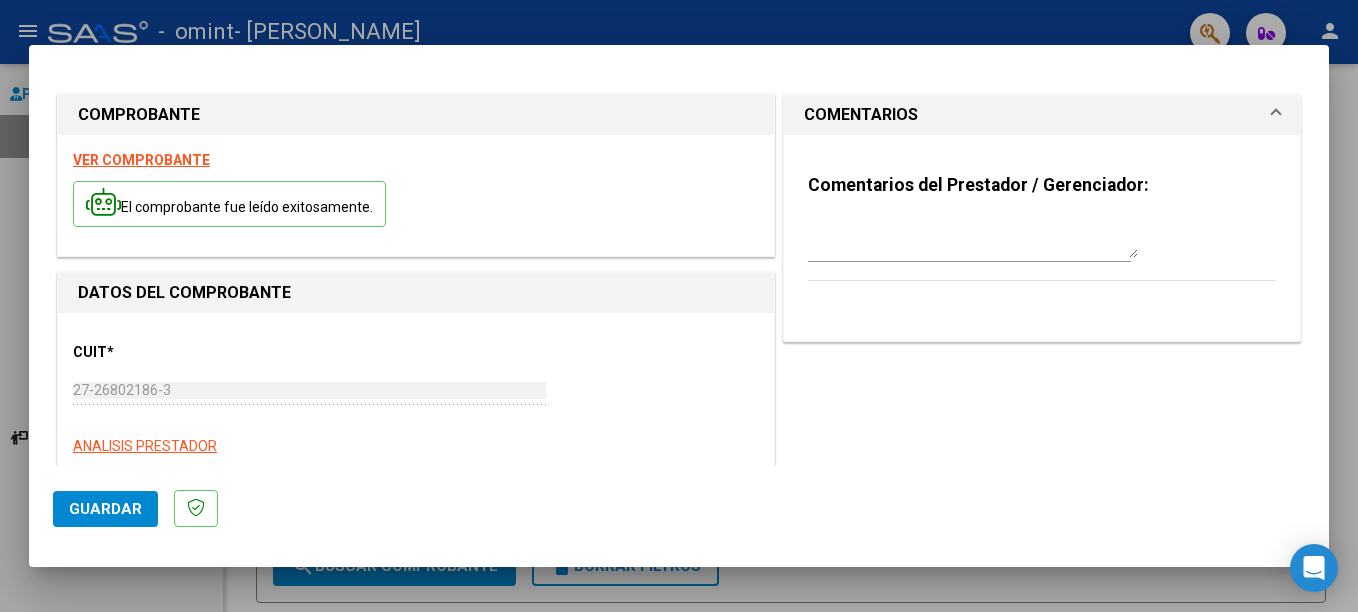 click on "Guardar" 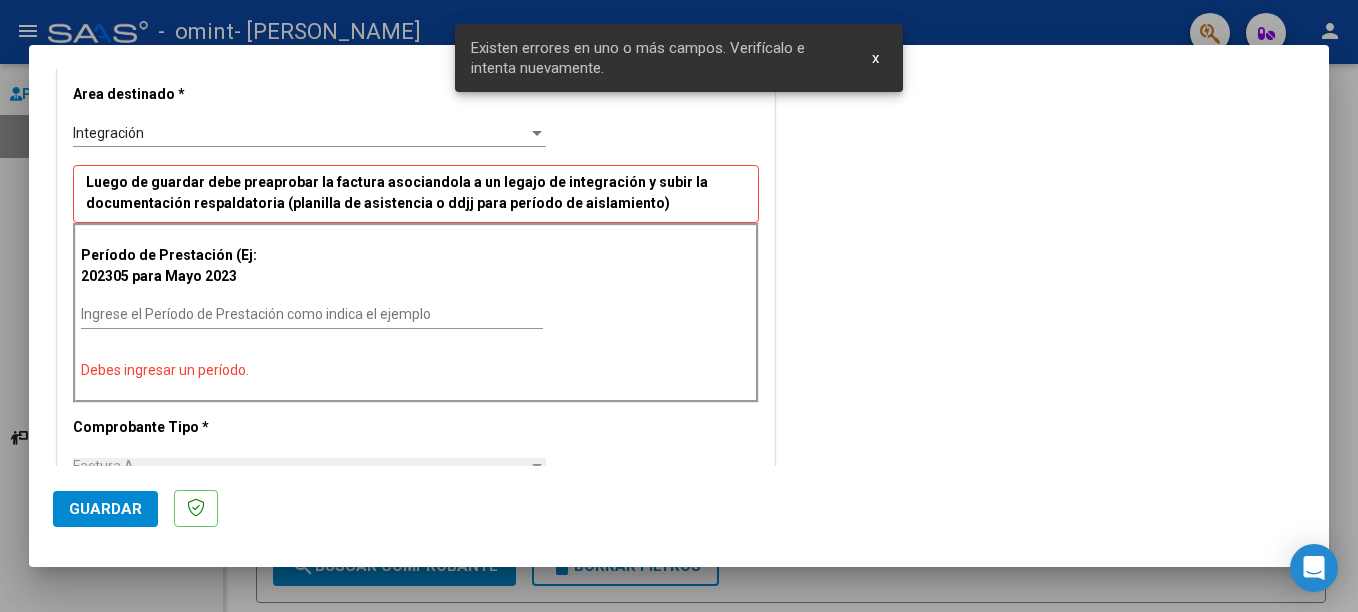scroll, scrollTop: 429, scrollLeft: 0, axis: vertical 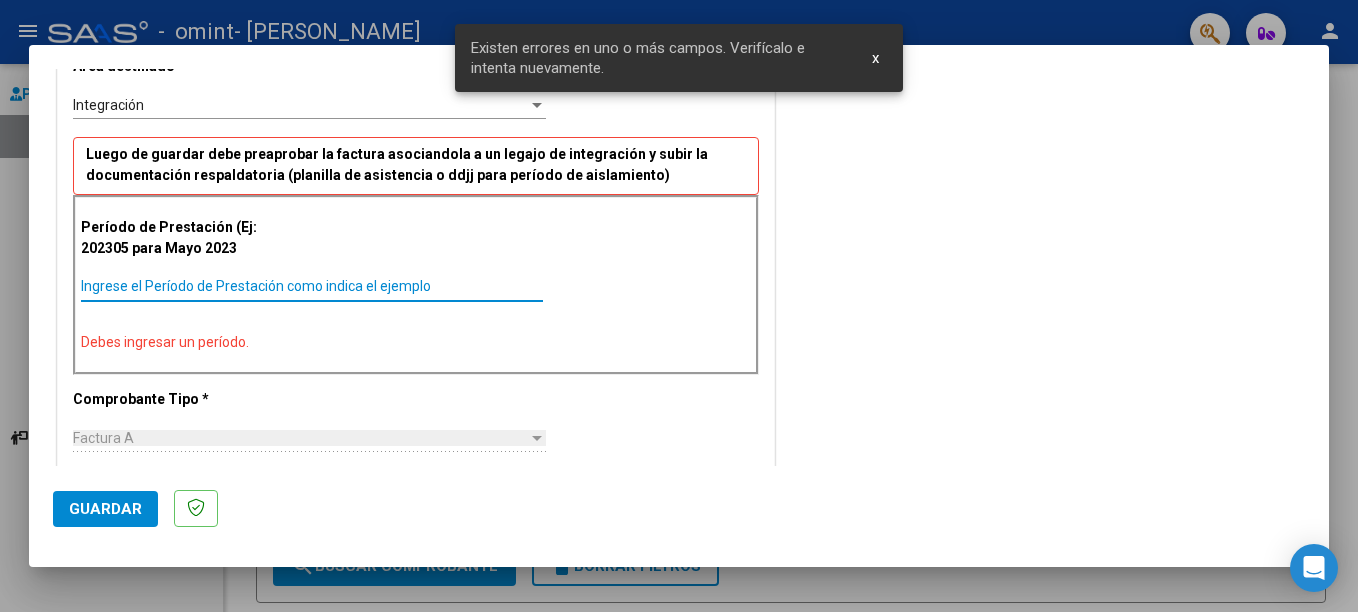 click on "Ingrese el Período de Prestación como indica el ejemplo" at bounding box center (312, 286) 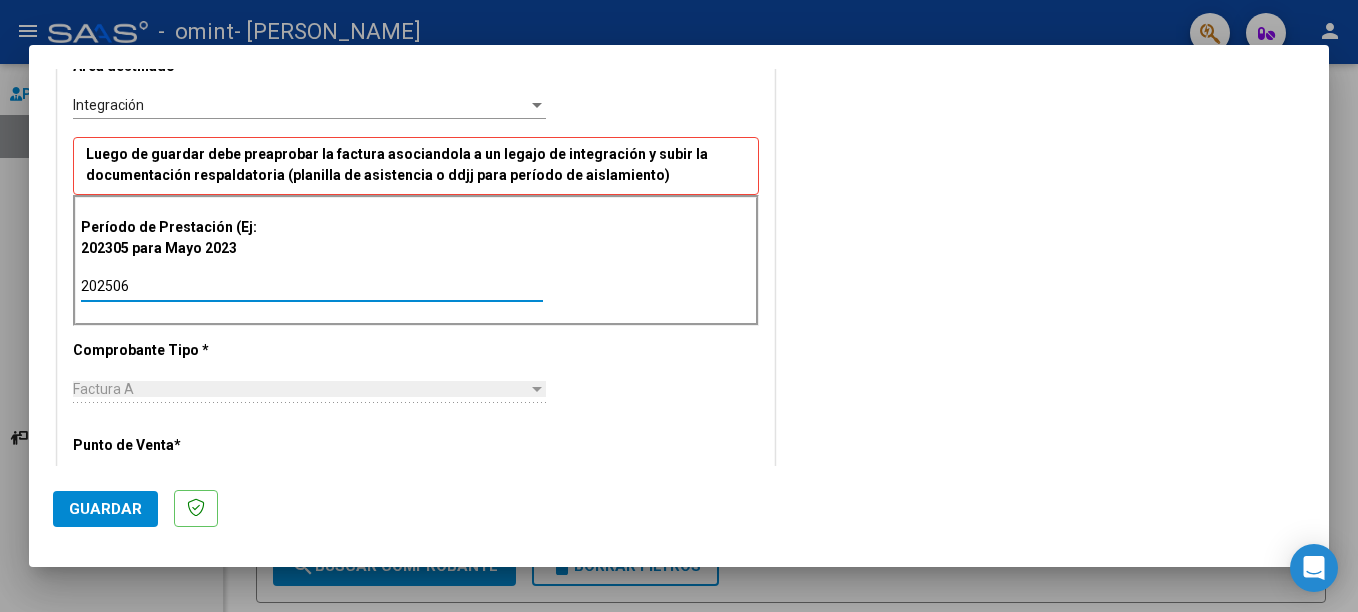 type on "202506" 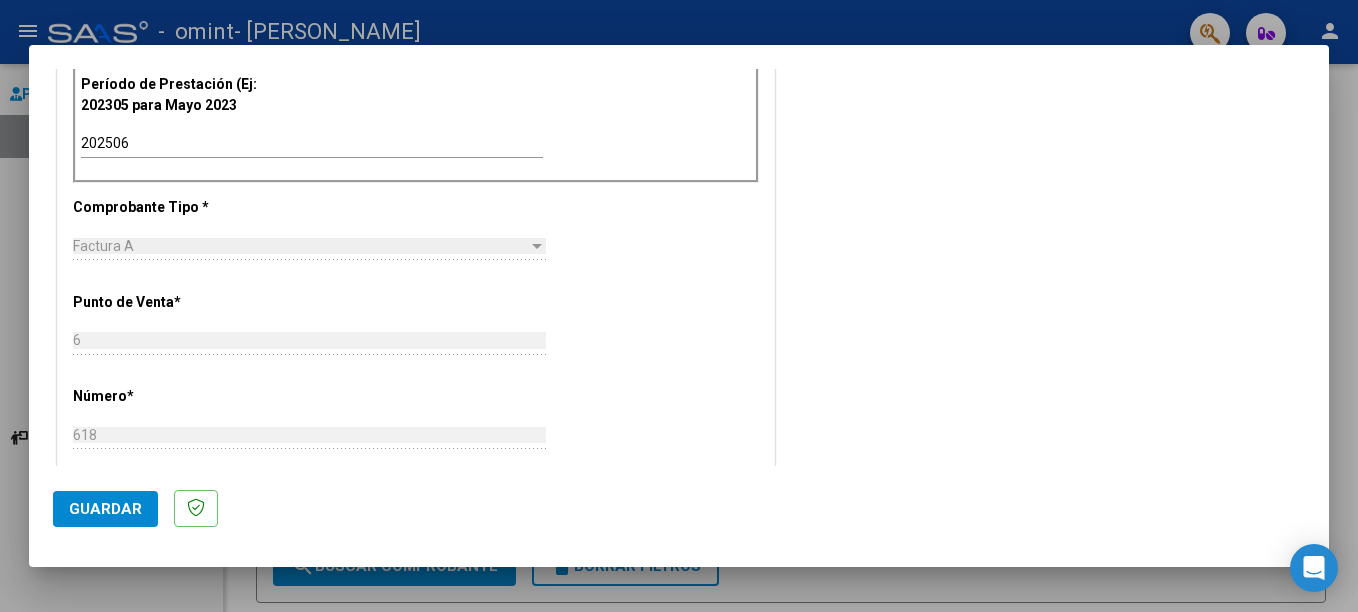 scroll, scrollTop: 586, scrollLeft: 0, axis: vertical 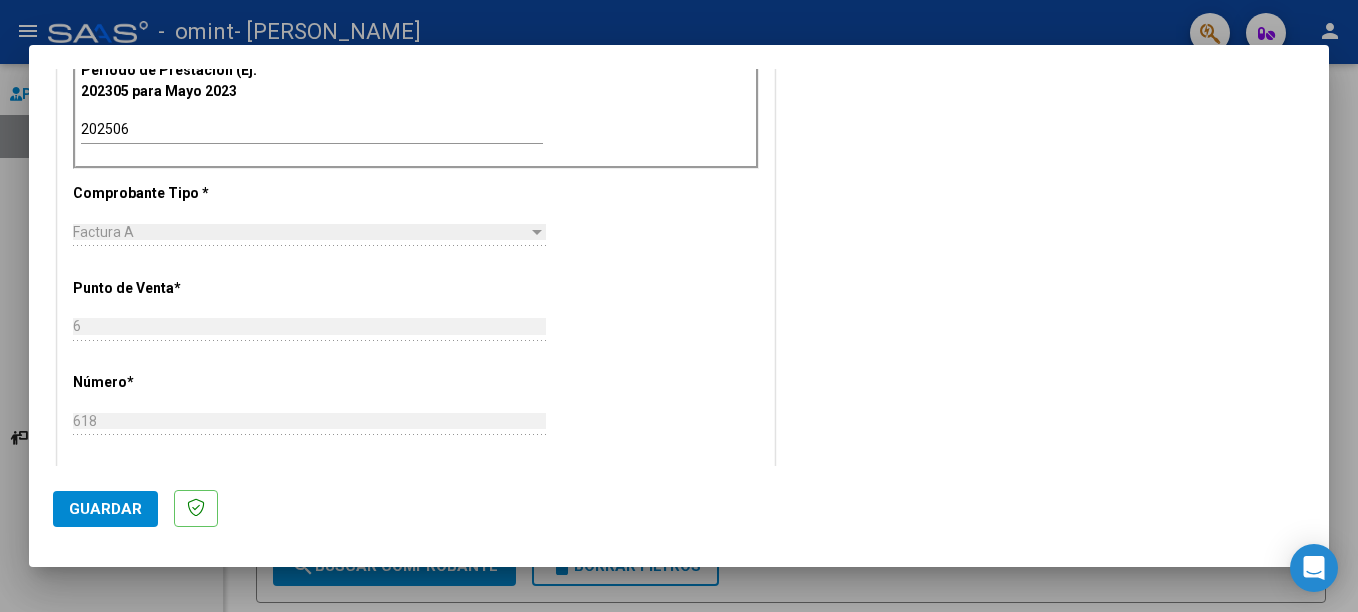 click on "Guardar" 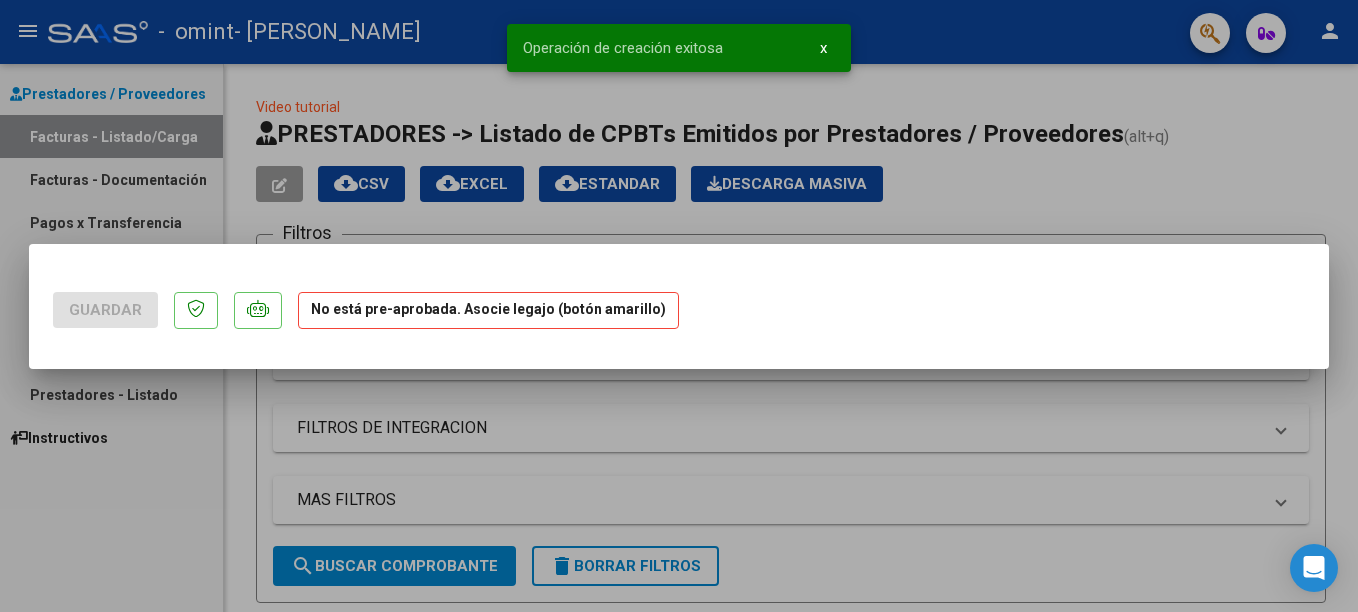 scroll, scrollTop: 0, scrollLeft: 0, axis: both 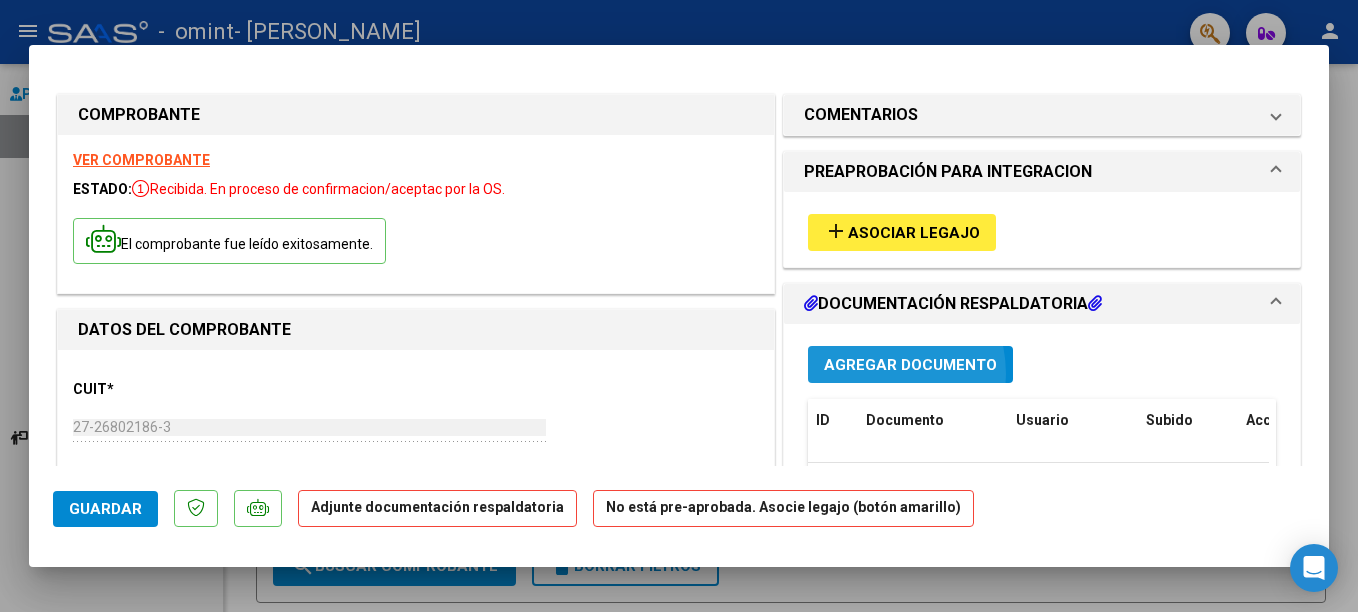 click on "Agregar Documento" at bounding box center (910, 364) 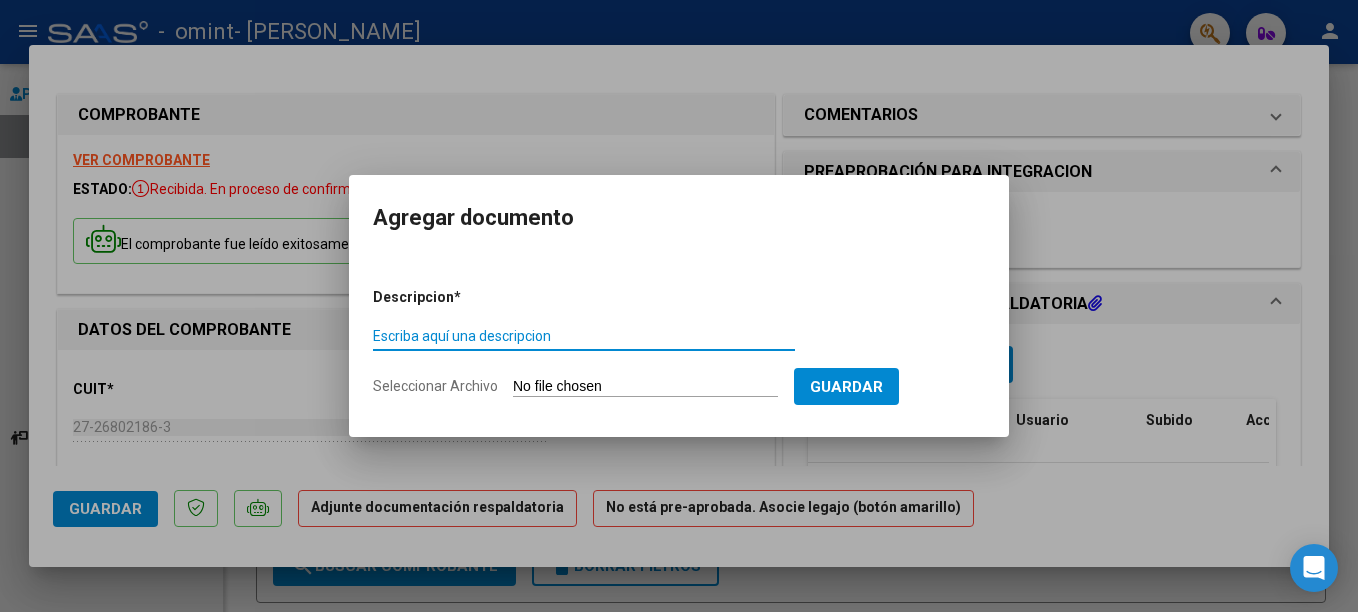 click on "Escriba aquí una descripcion" at bounding box center [584, 336] 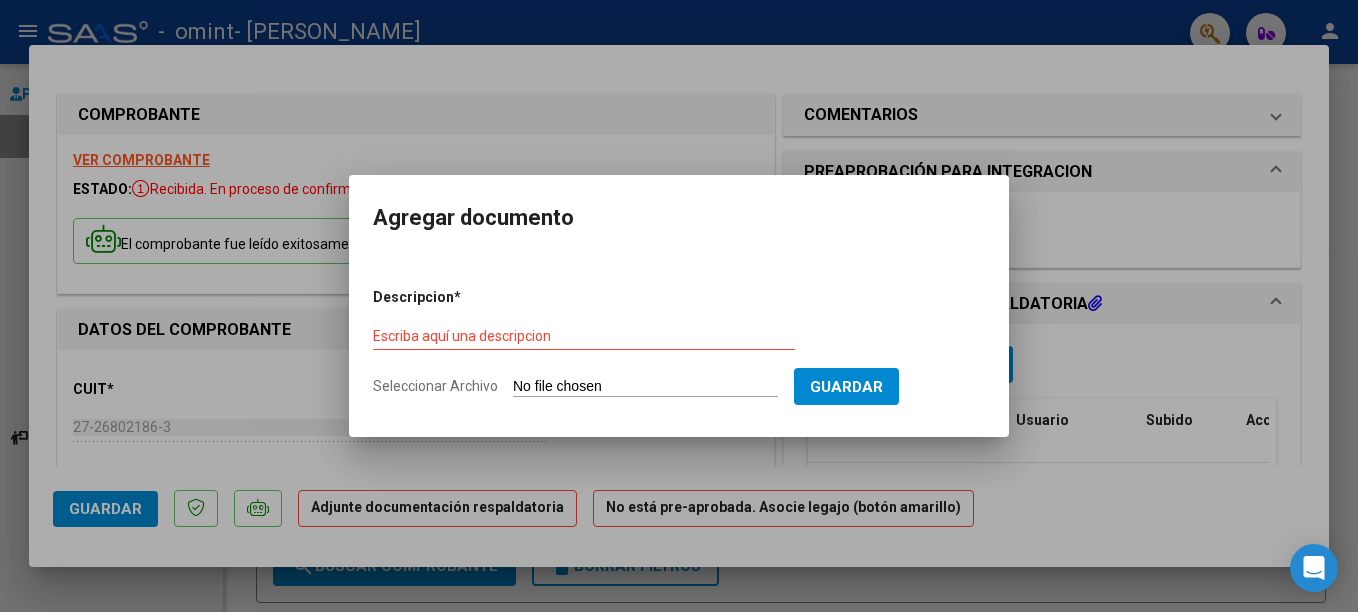 type on "C:\fakepath\PA [PERSON_NAME] 1.pdf" 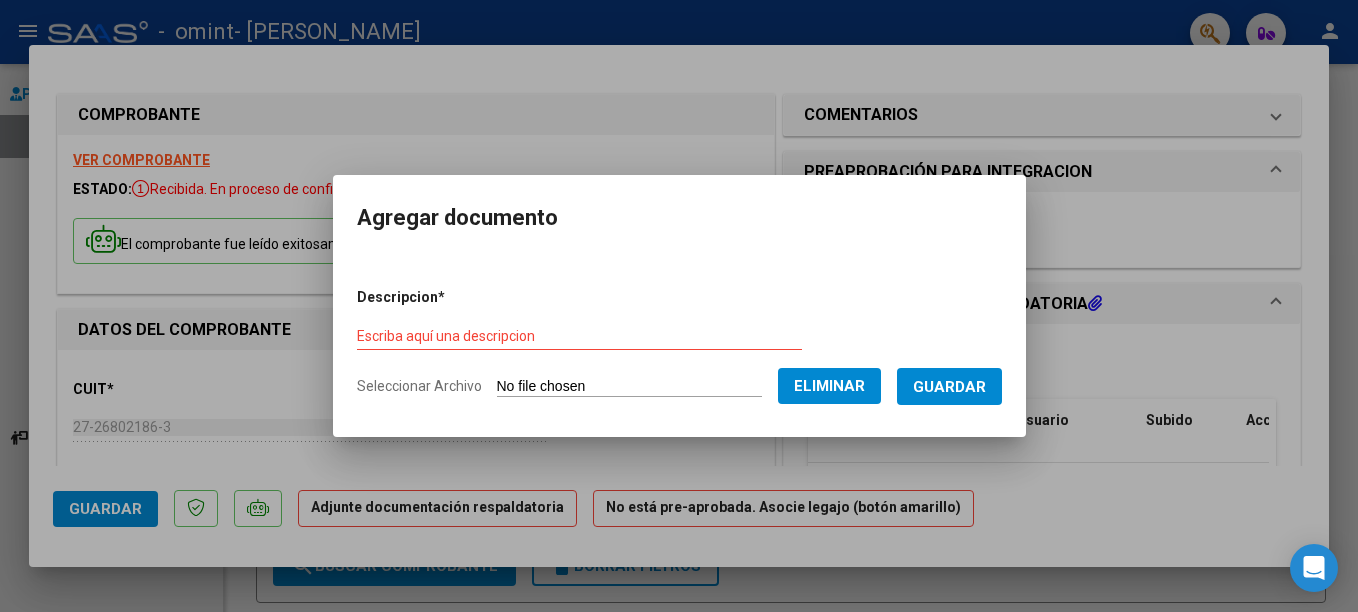 click on "Escriba aquí una descripcion" at bounding box center (579, 336) 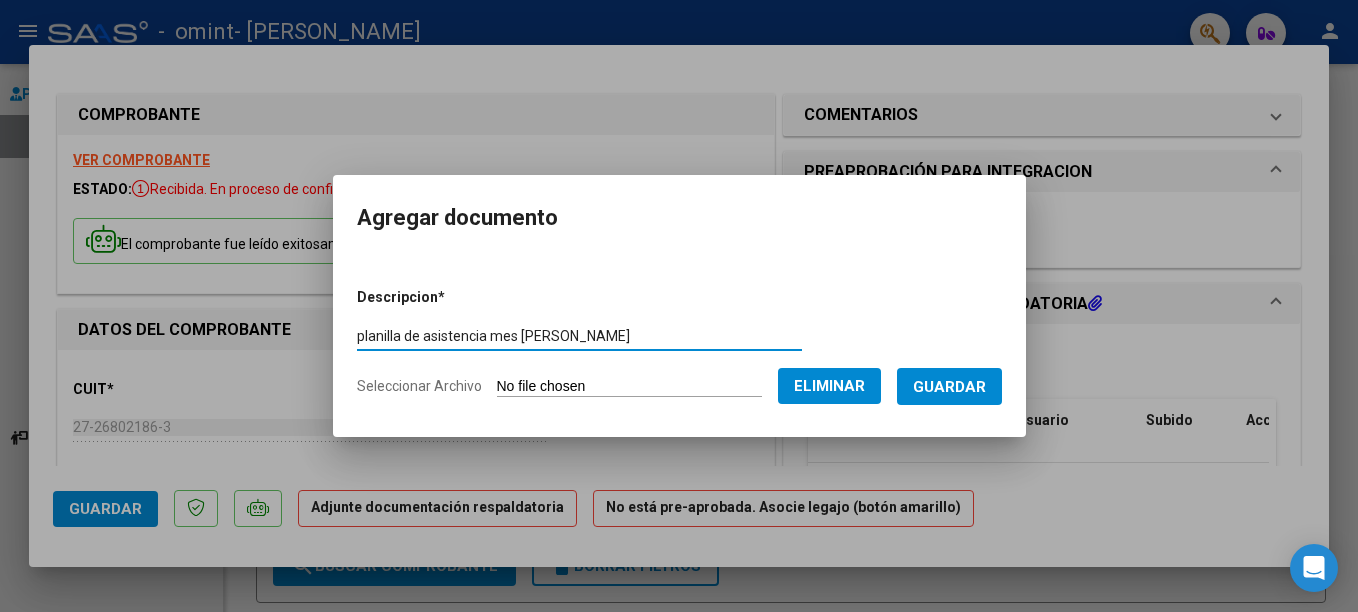 type on "planilla de asistencia mes [PERSON_NAME]" 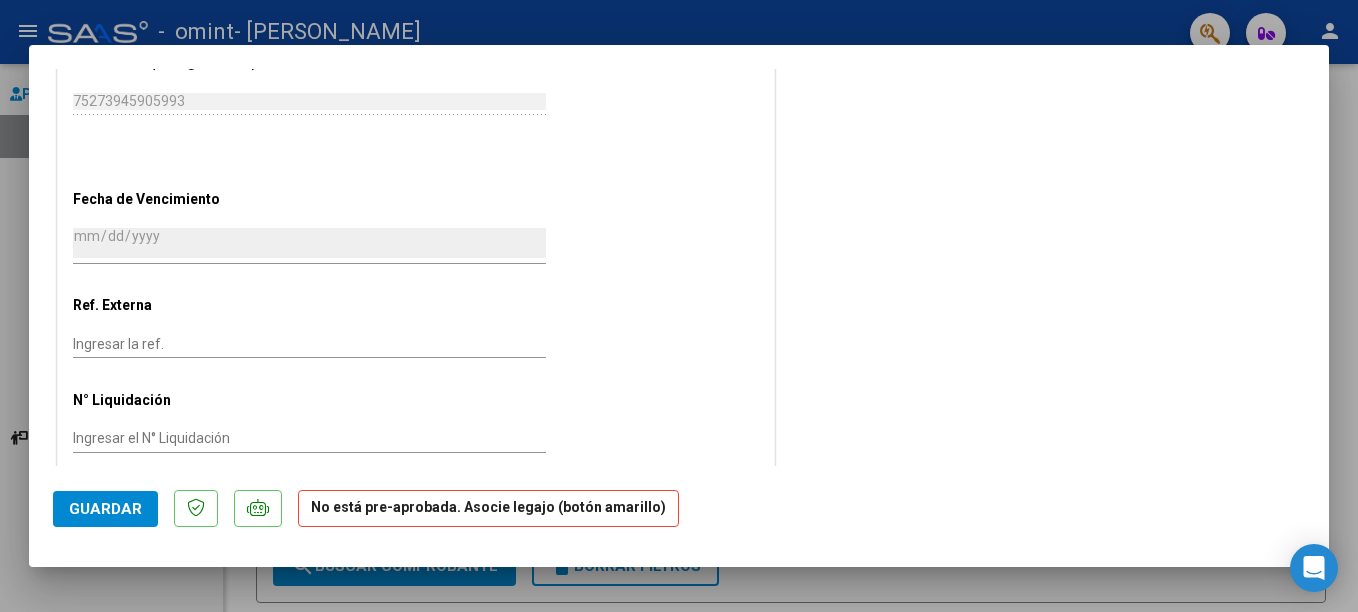 scroll, scrollTop: 1238, scrollLeft: 0, axis: vertical 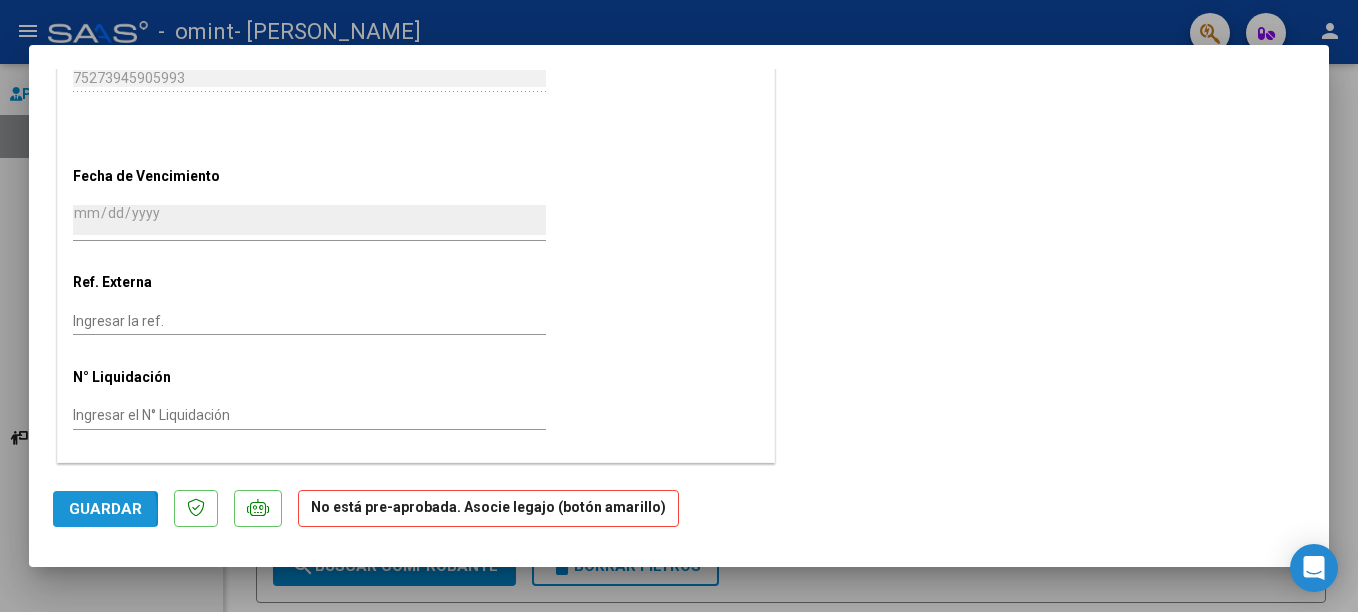 click on "Guardar" 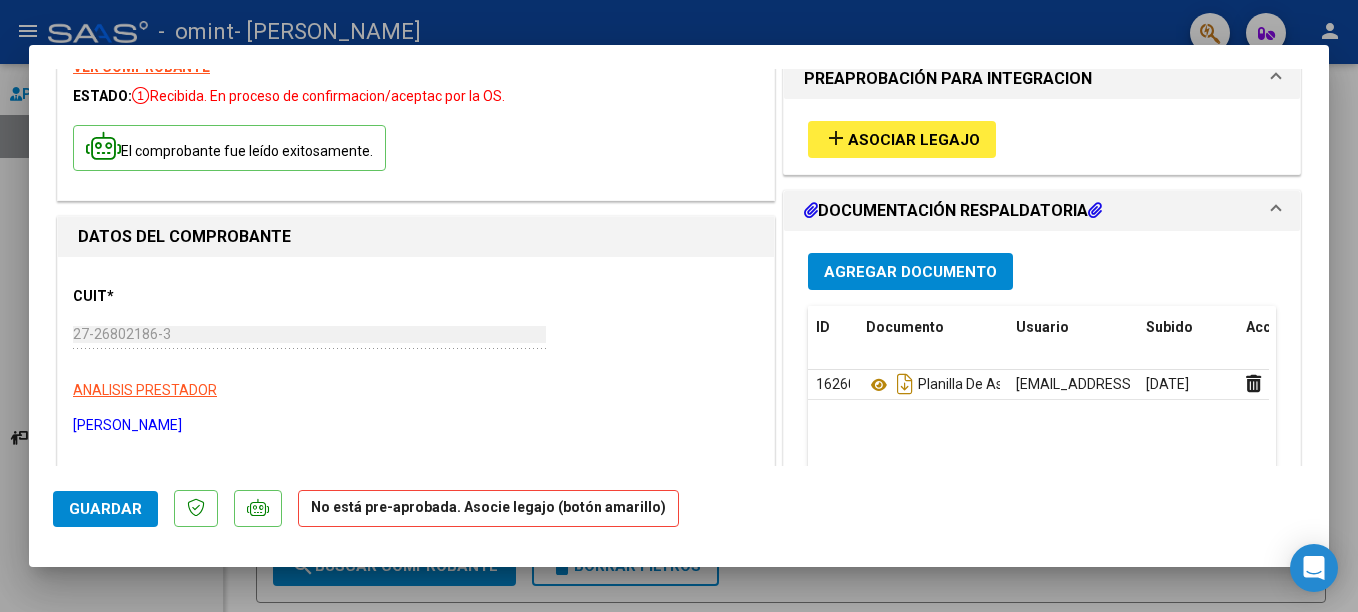 scroll, scrollTop: 88, scrollLeft: 0, axis: vertical 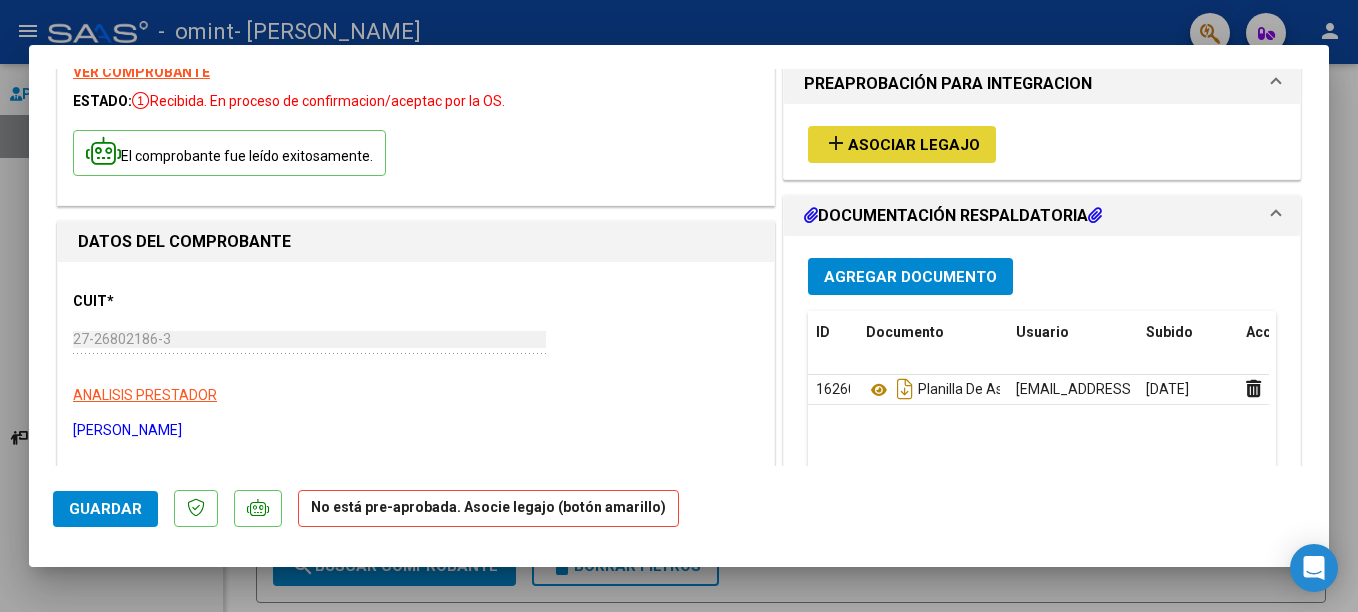 click on "Asociar Legajo" at bounding box center (914, 145) 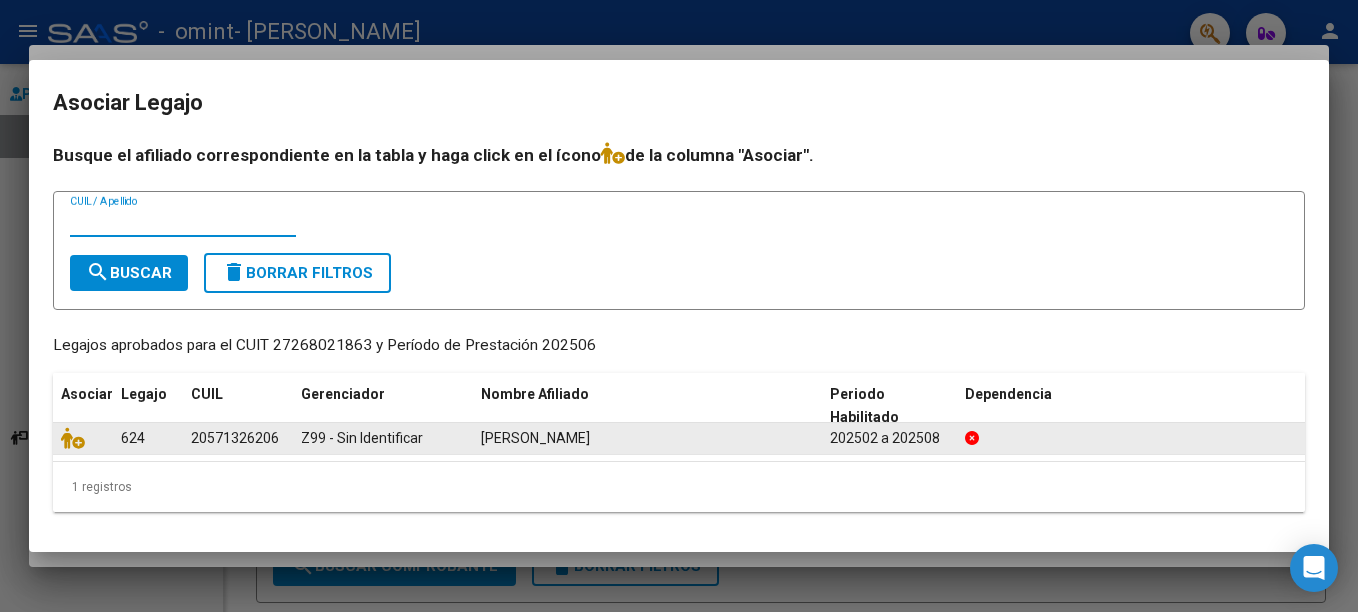 click on "624" 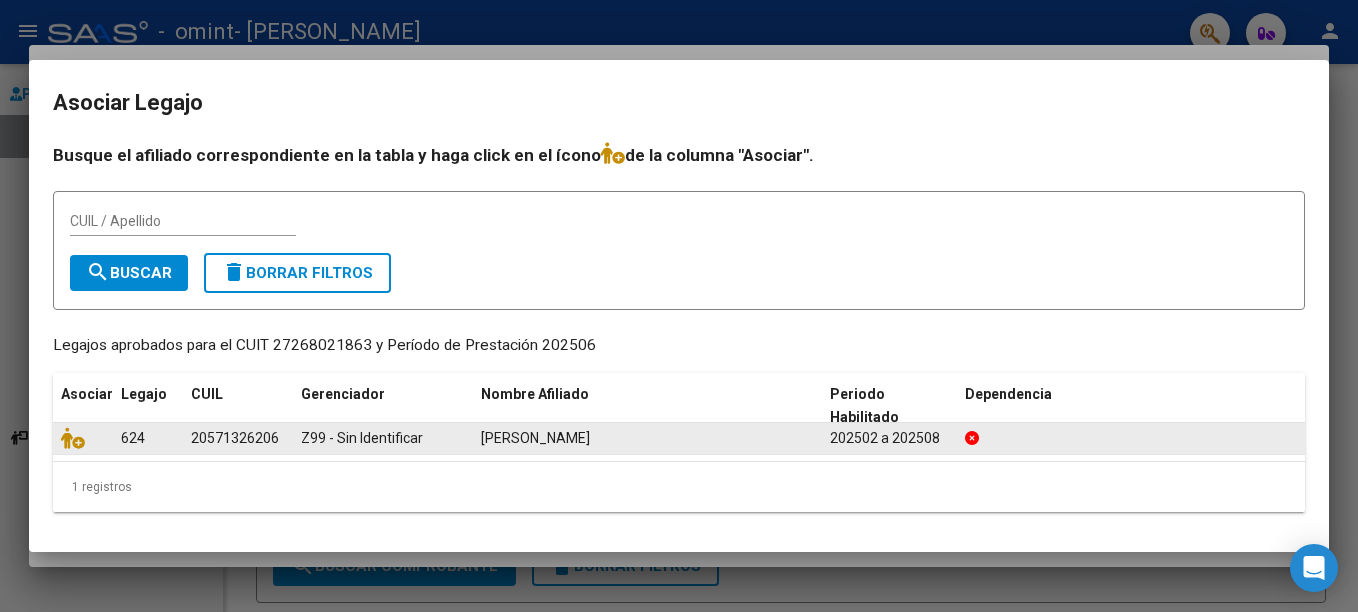 click on "20571326206" 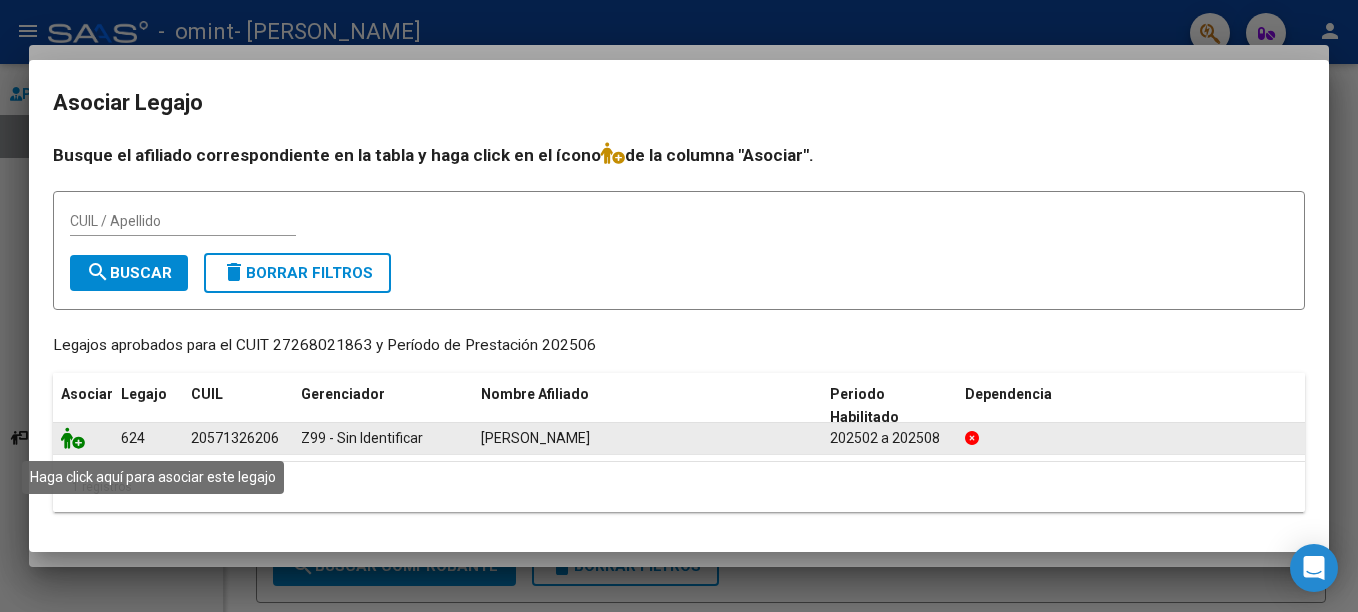 click 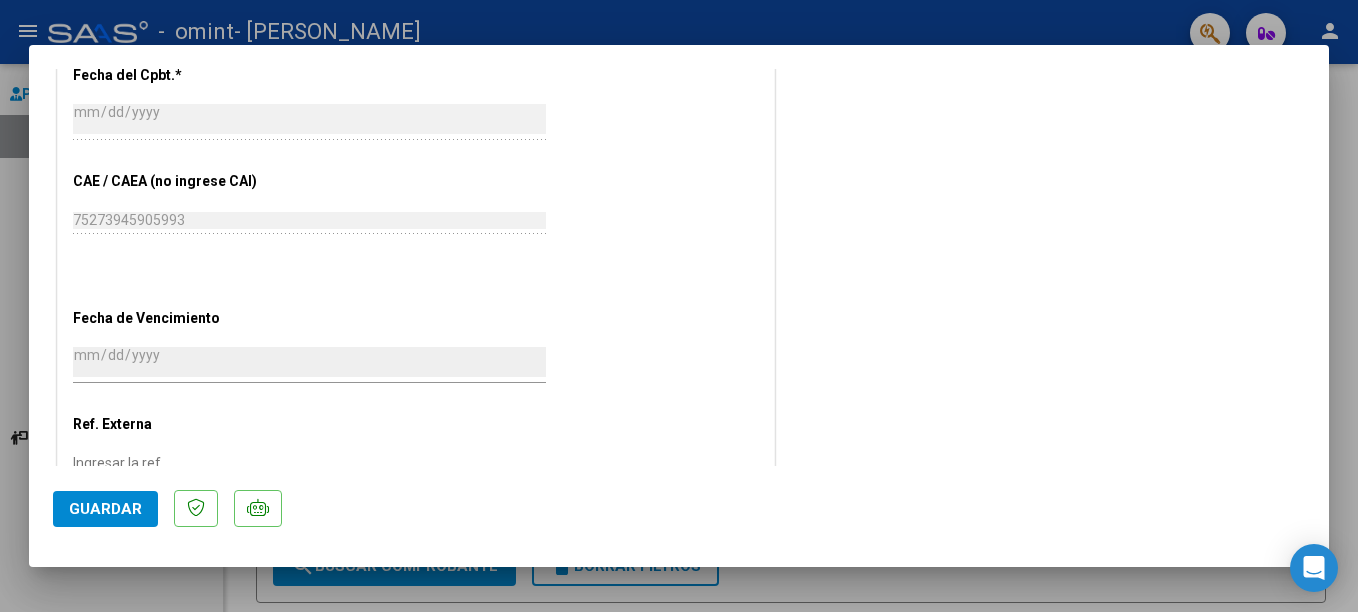 scroll, scrollTop: 1287, scrollLeft: 0, axis: vertical 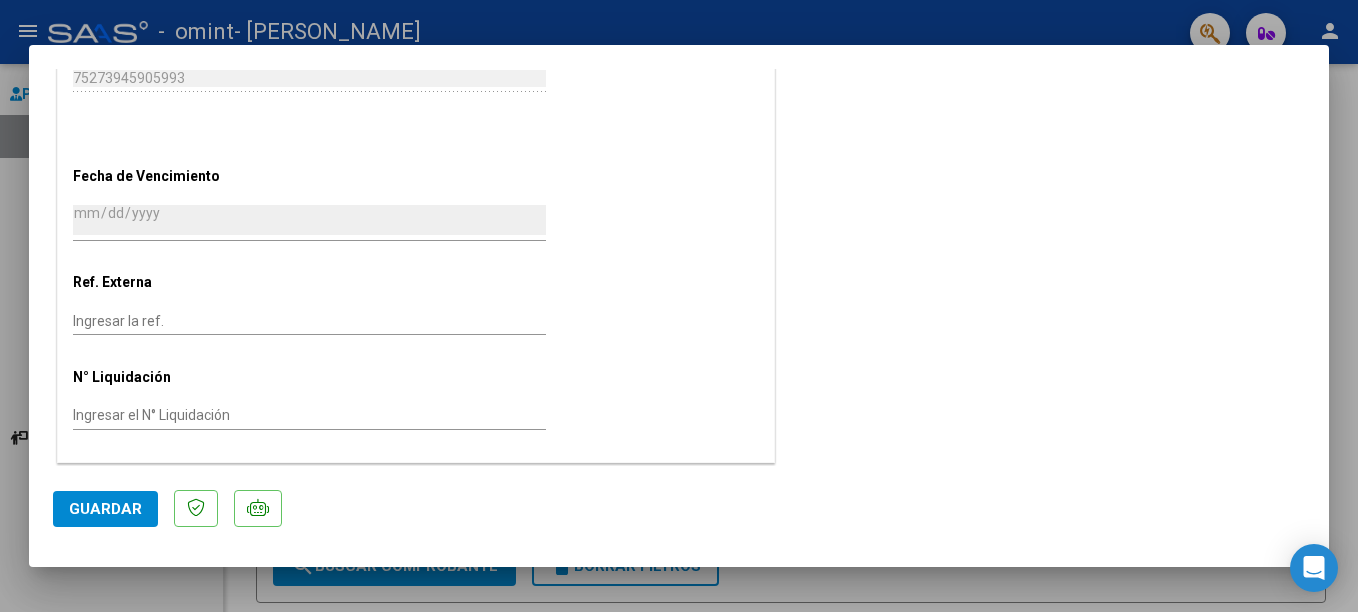 click on "Guardar" 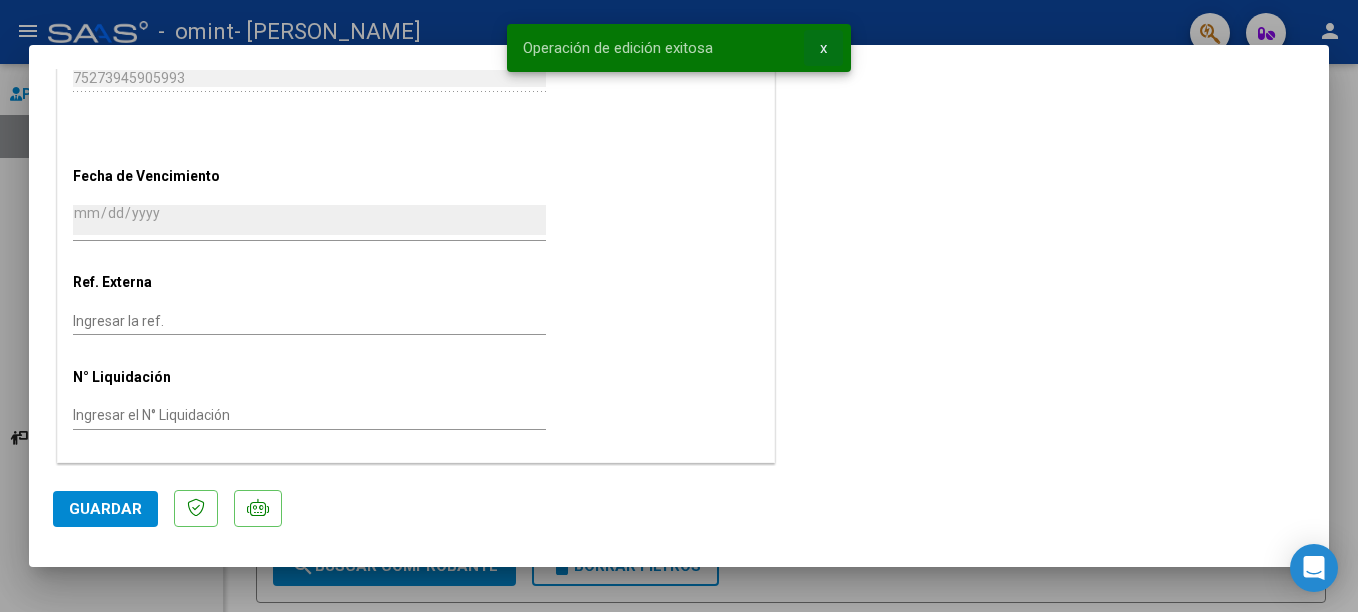 click on "x" at bounding box center [823, 48] 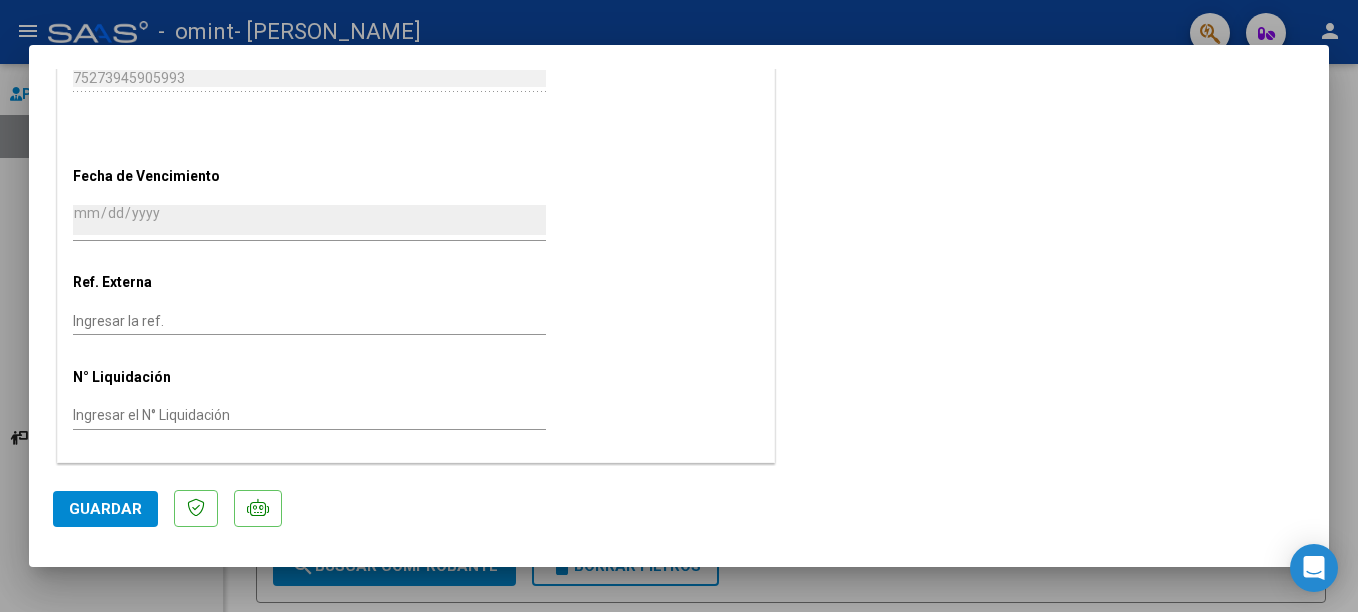 click at bounding box center (679, 306) 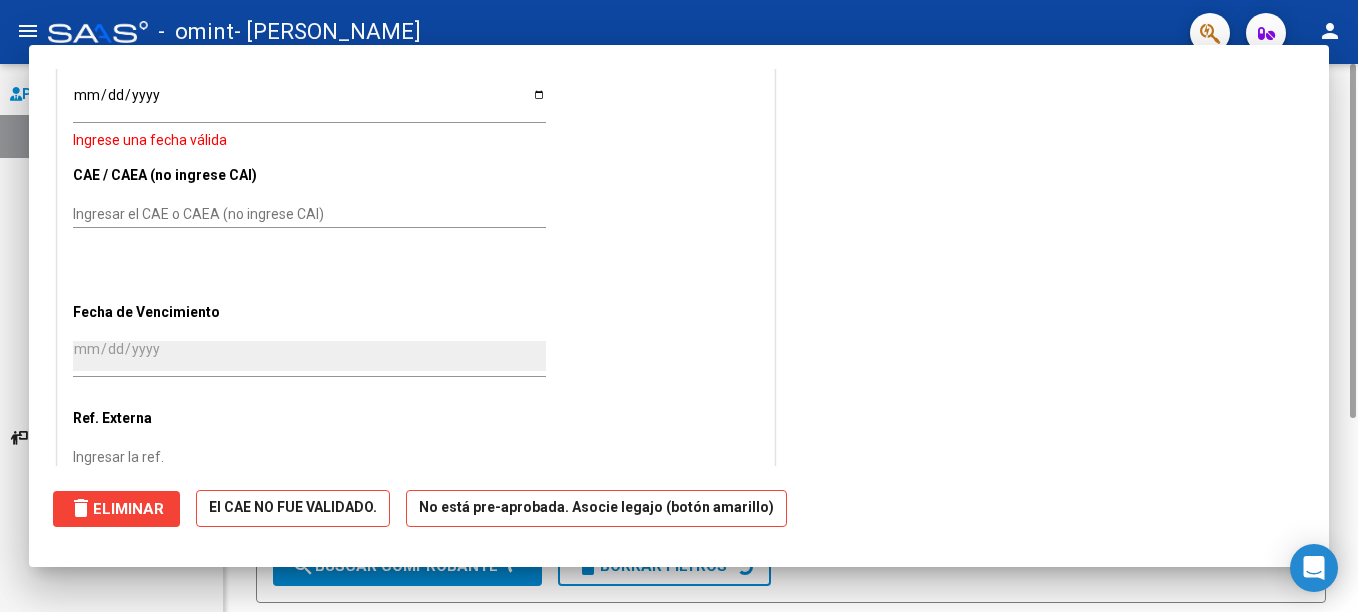 scroll, scrollTop: 0, scrollLeft: 0, axis: both 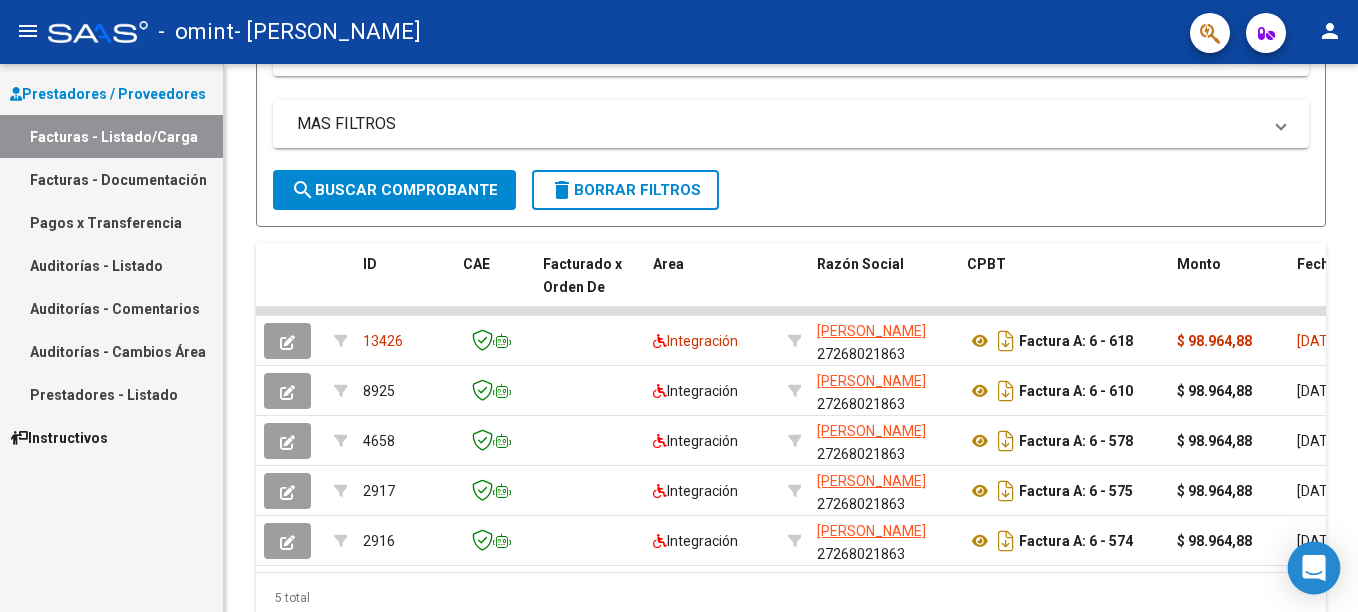 drag, startPoint x: 1354, startPoint y: 333, endPoint x: 1328, endPoint y: 577, distance: 245.38133 